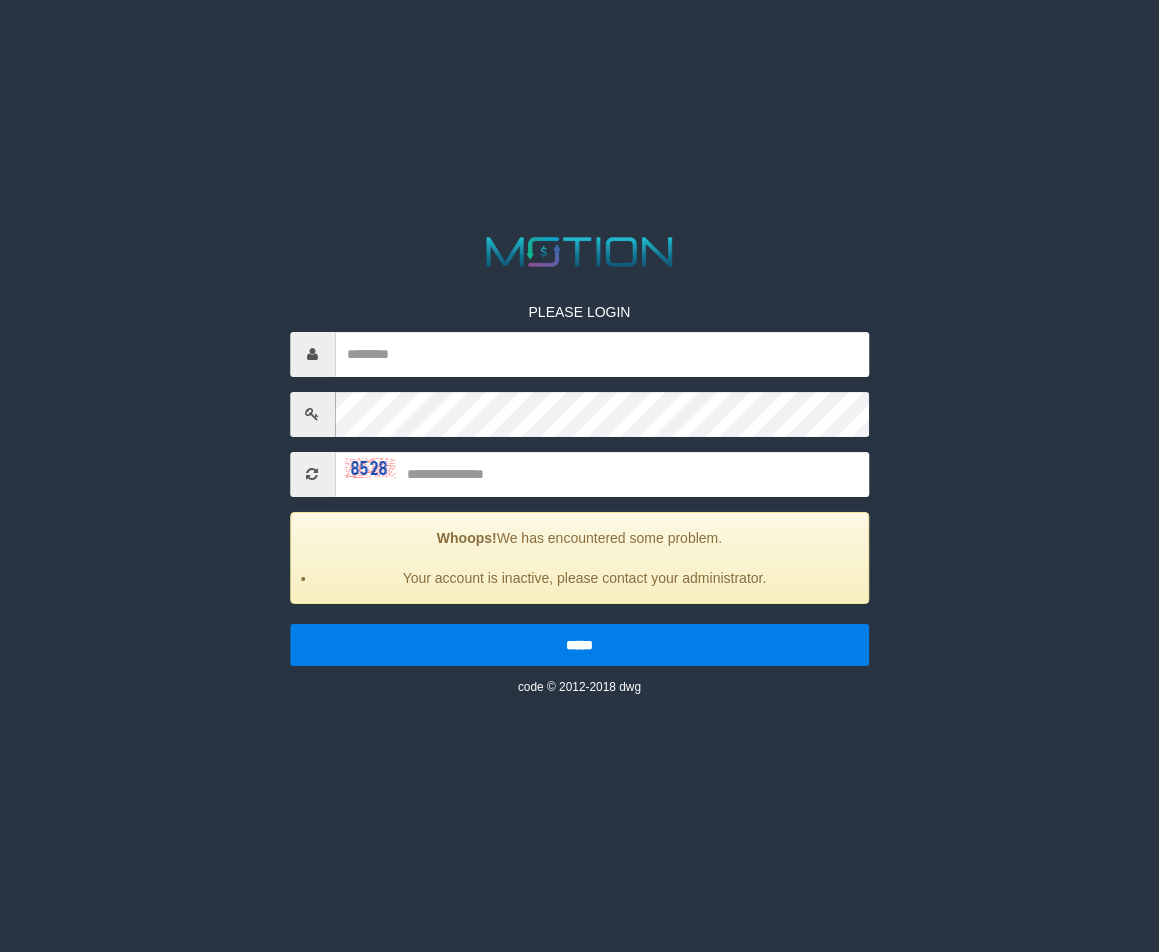 scroll, scrollTop: 0, scrollLeft: 0, axis: both 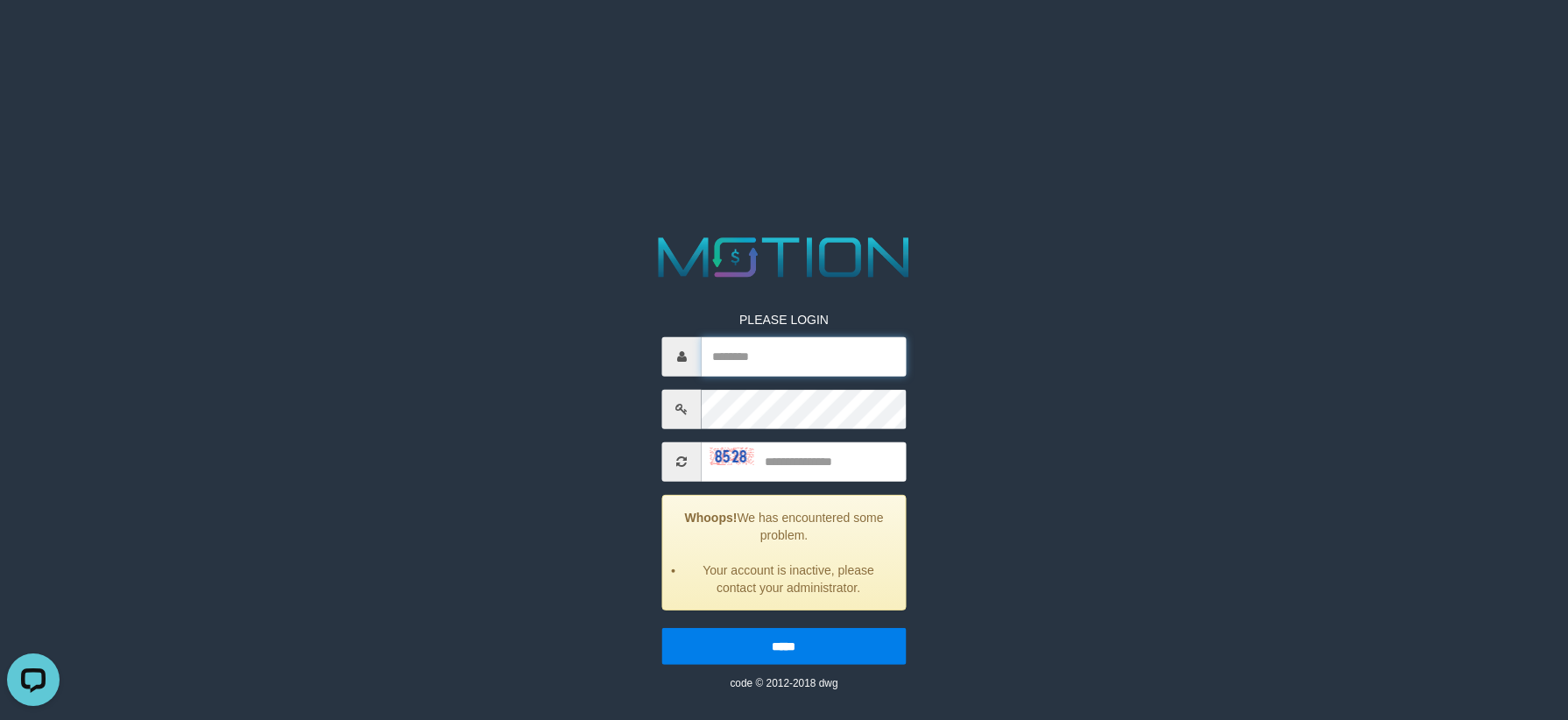 drag, startPoint x: 790, startPoint y: 344, endPoint x: 790, endPoint y: 360, distance: 16 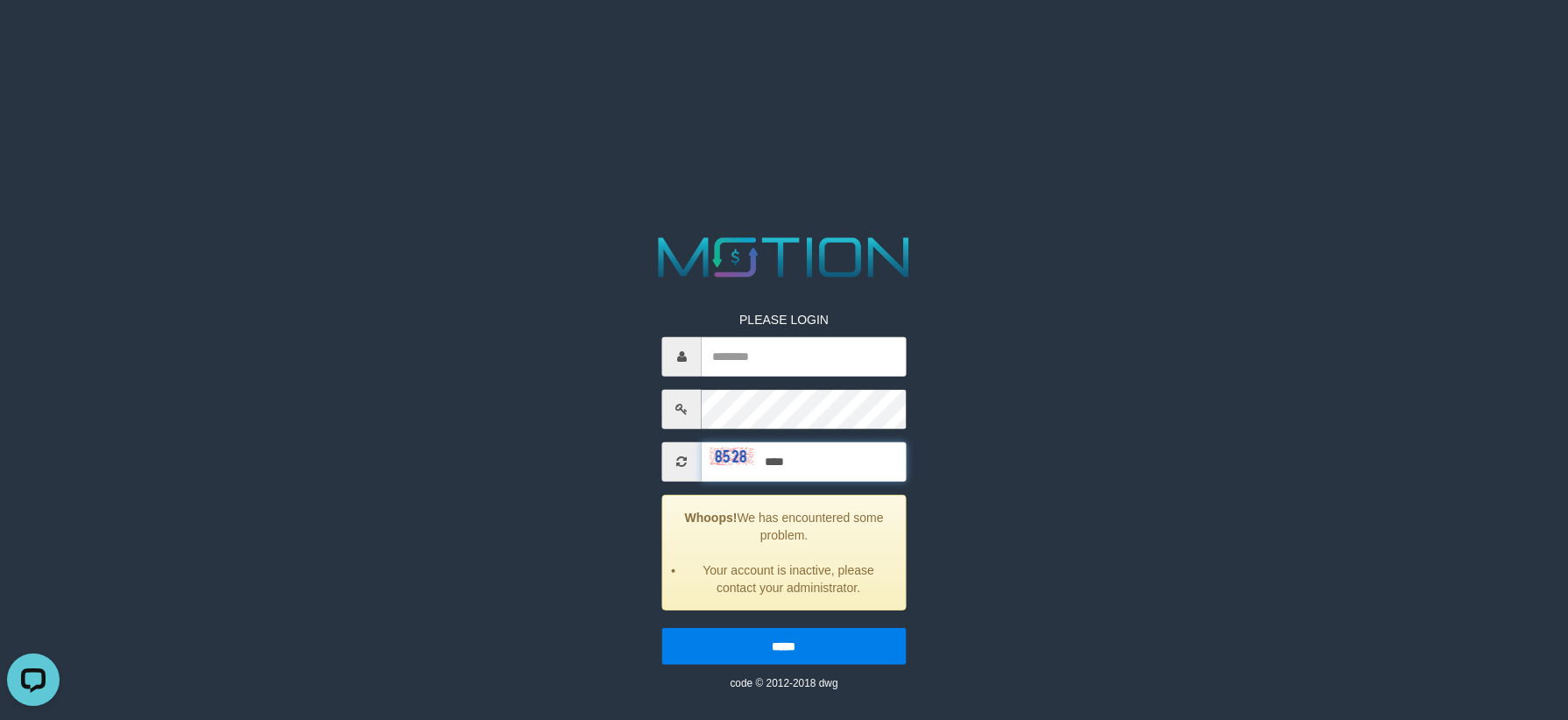 type on "****" 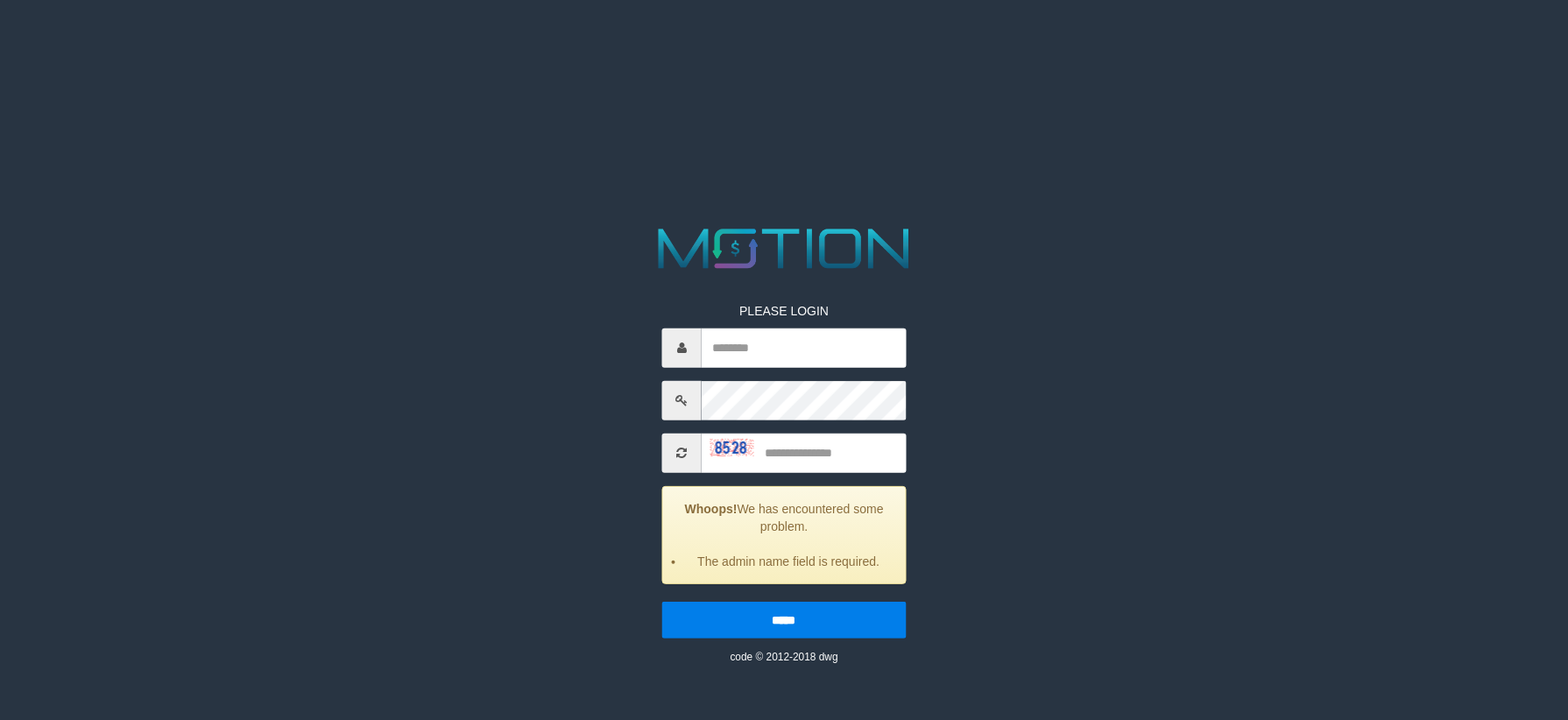 scroll, scrollTop: 0, scrollLeft: 0, axis: both 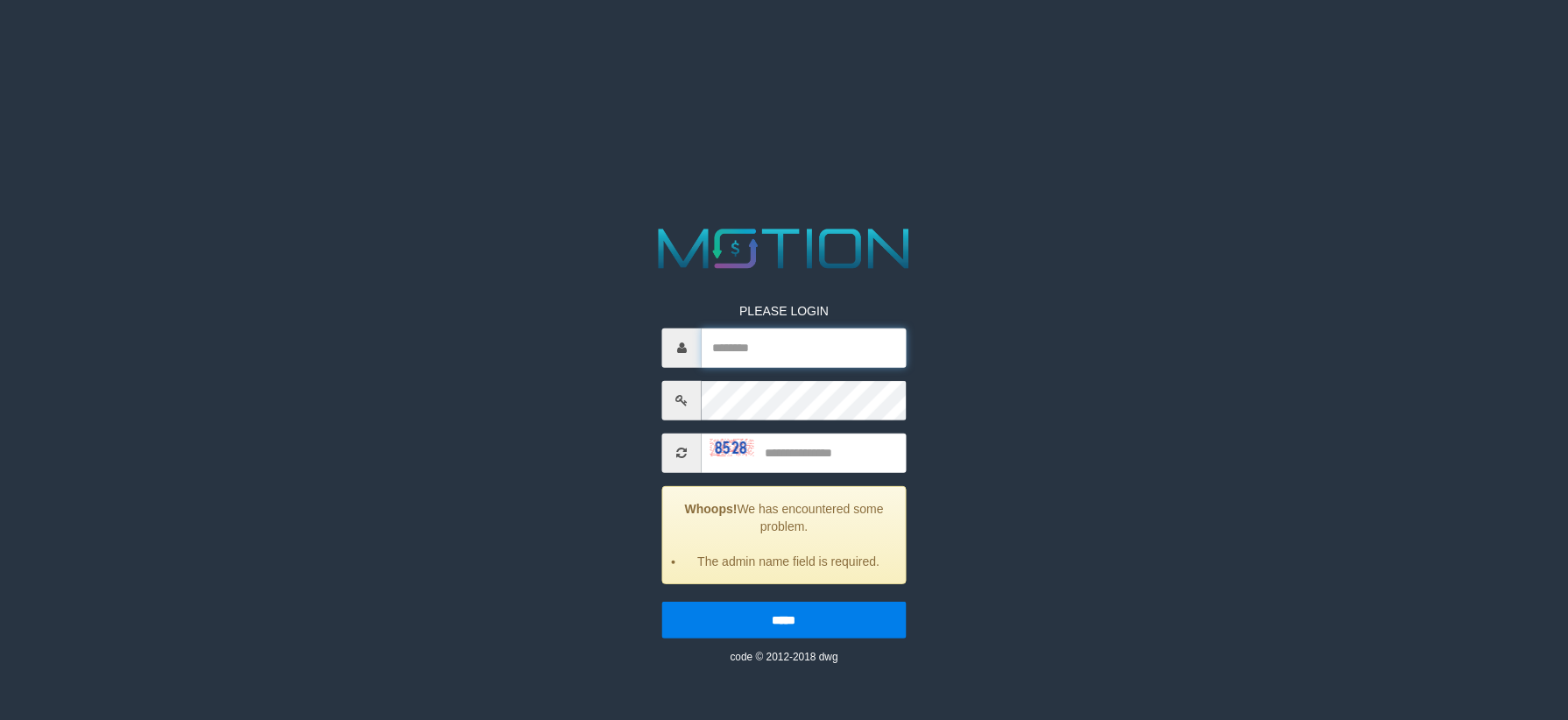drag, startPoint x: 784, startPoint y: 354, endPoint x: 779, endPoint y: 377, distance: 23.537205 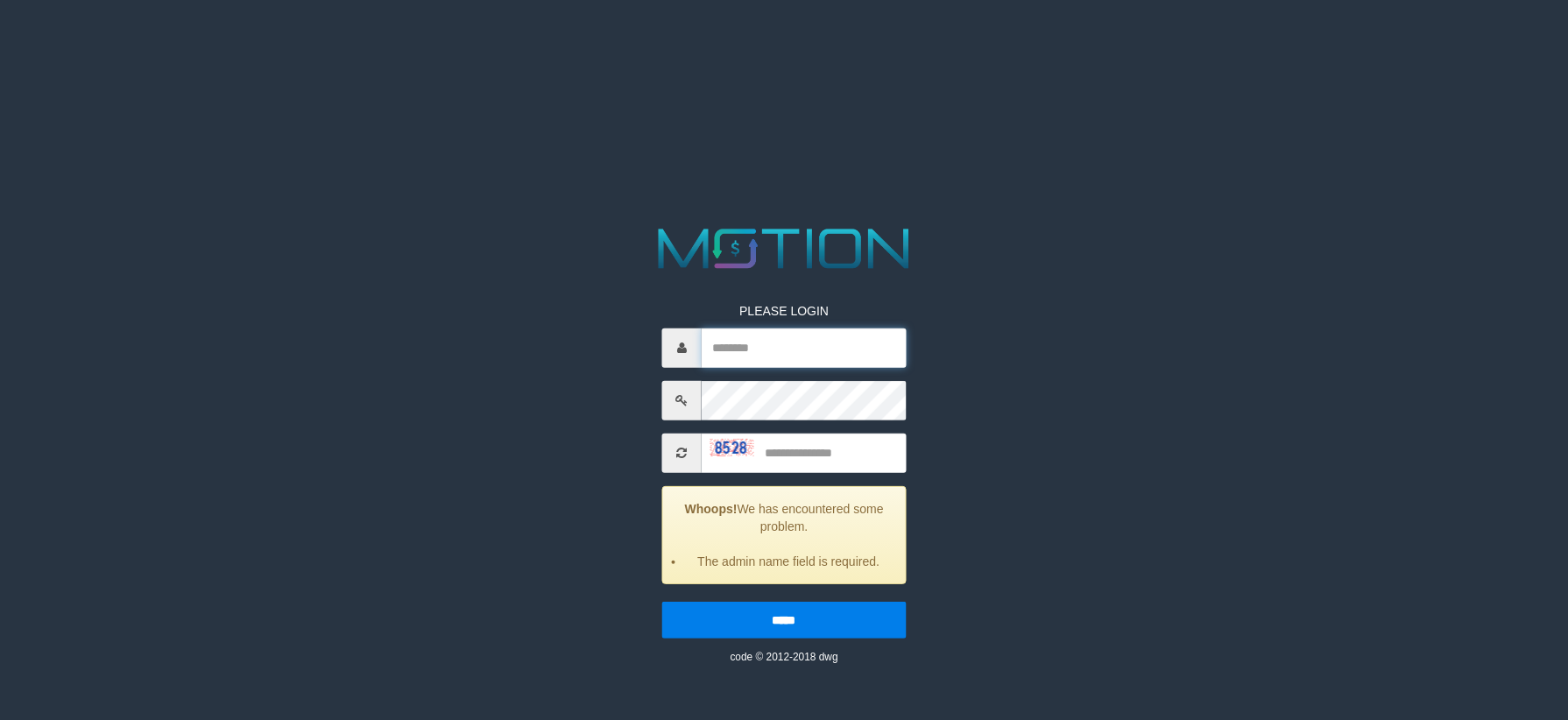 click at bounding box center [803, 348] 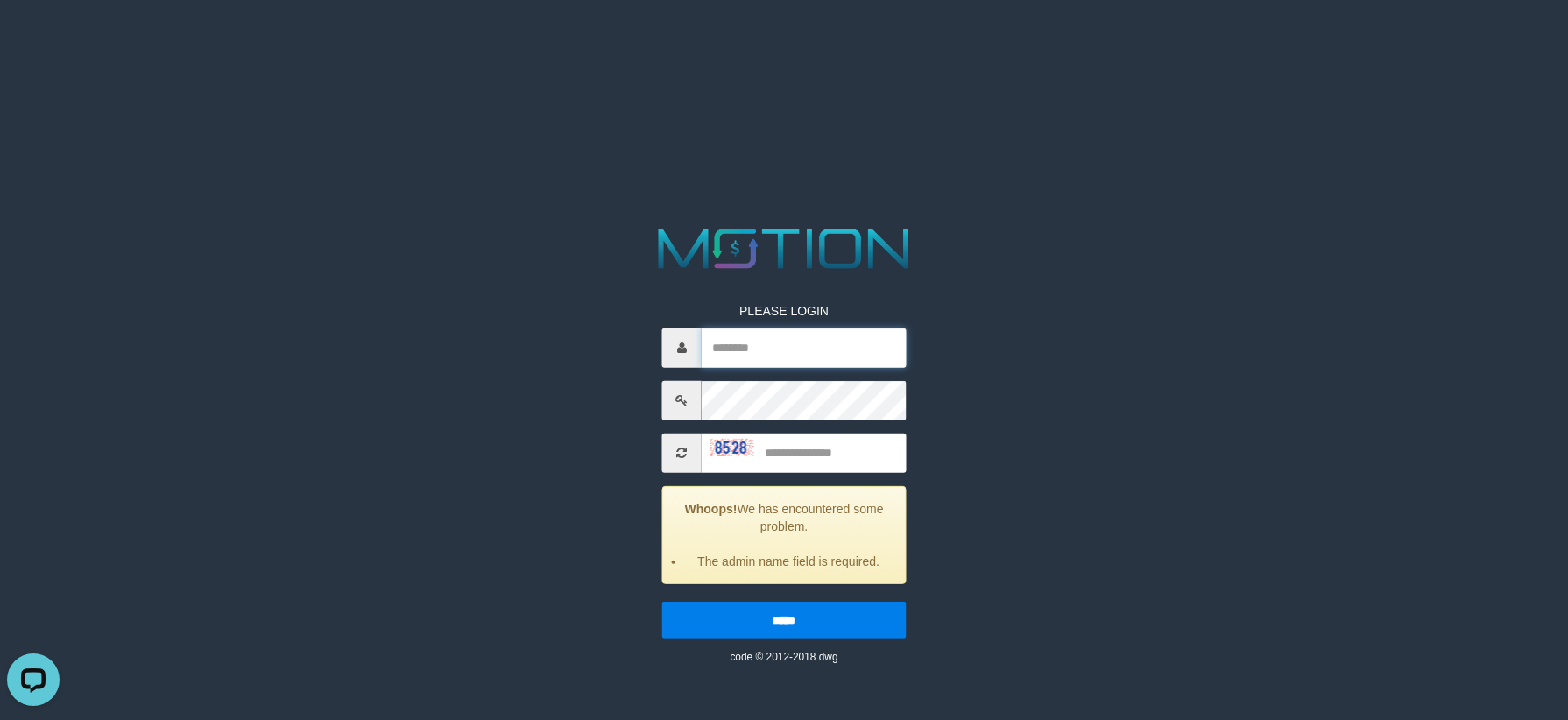 scroll, scrollTop: 0, scrollLeft: 0, axis: both 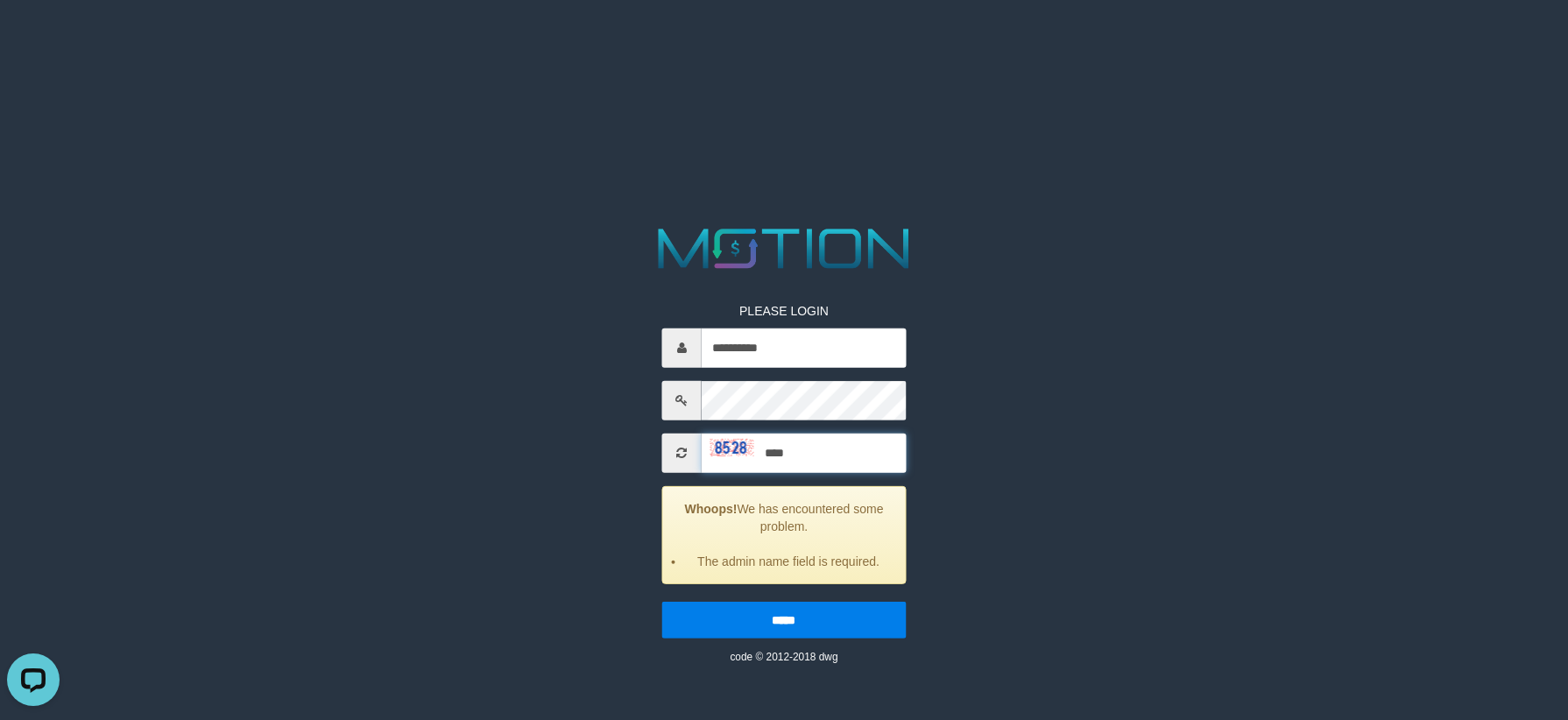 type on "****" 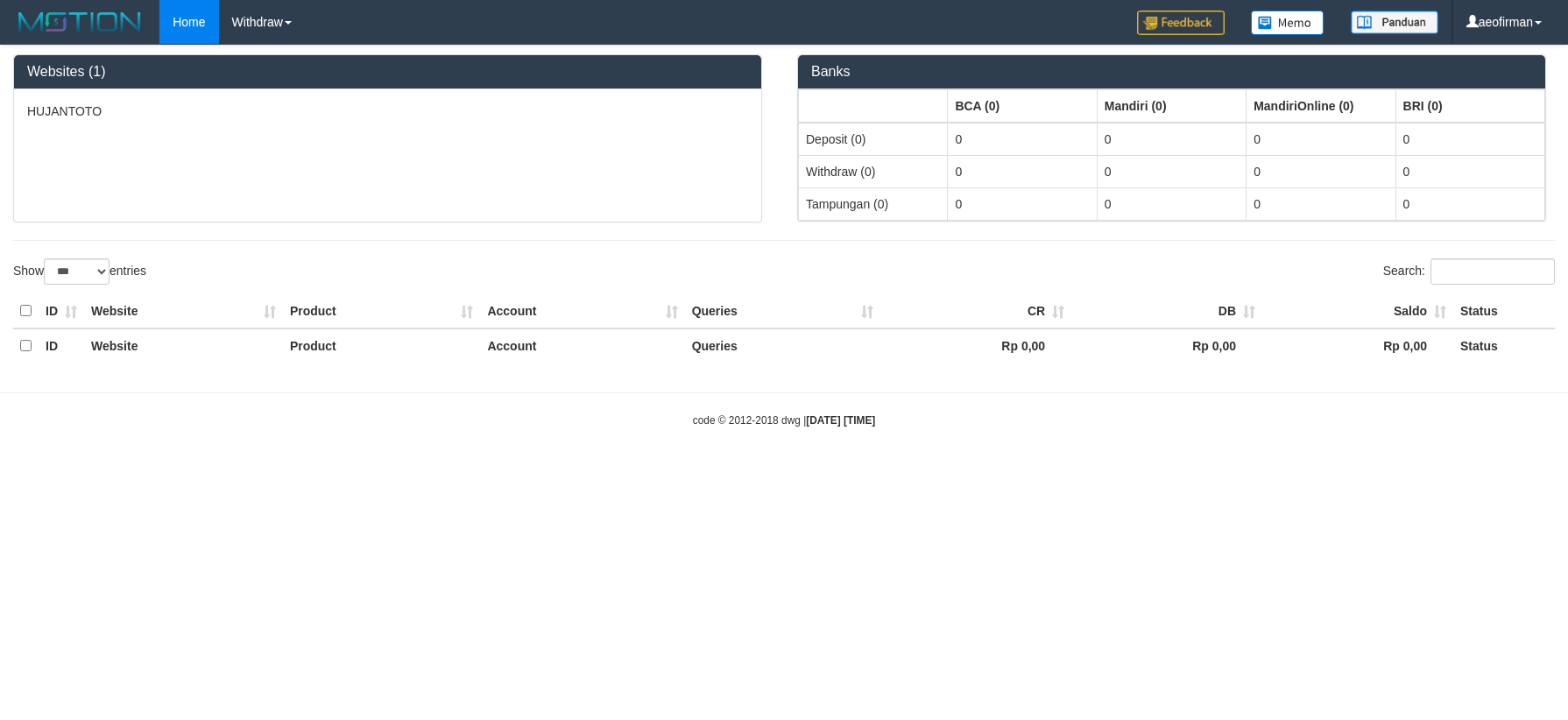 select on "***" 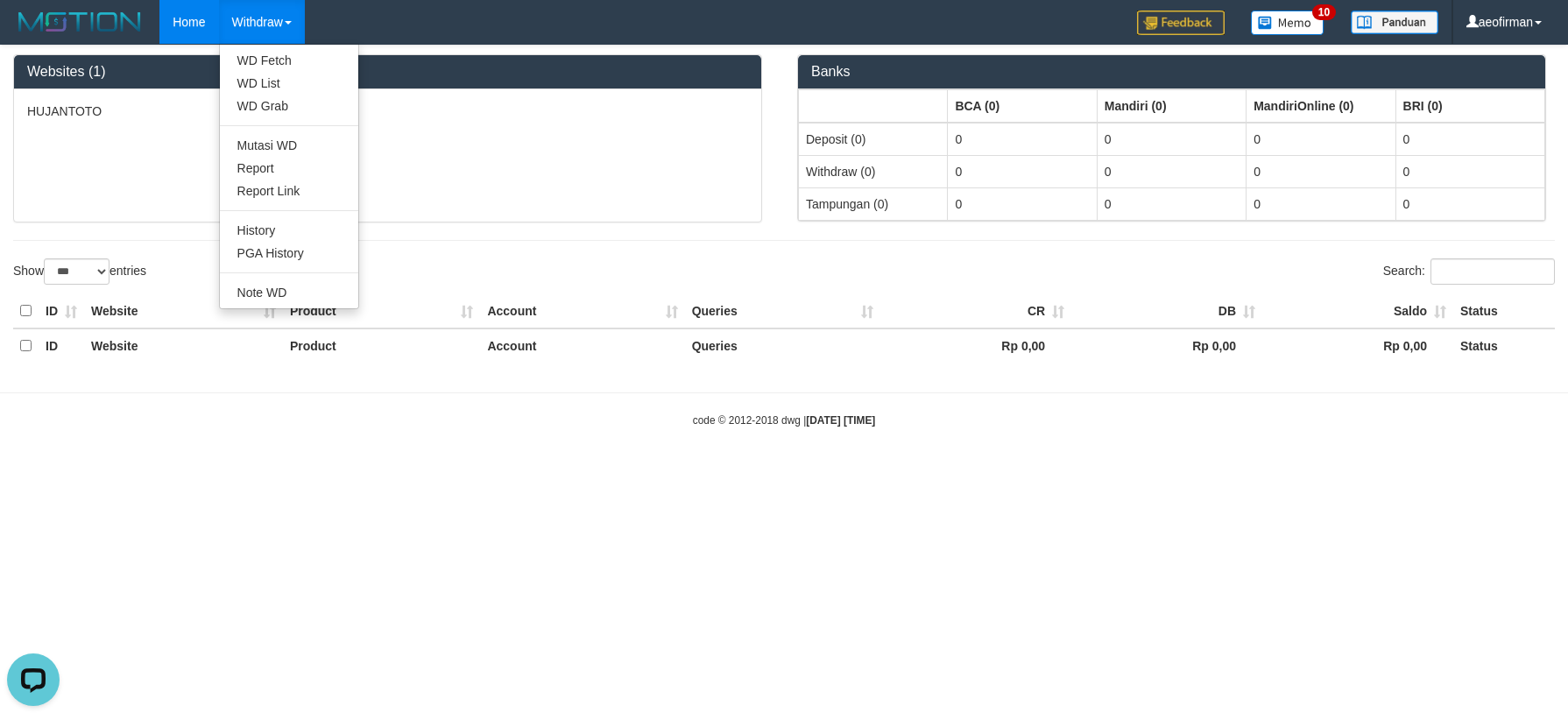 scroll, scrollTop: 0, scrollLeft: 0, axis: both 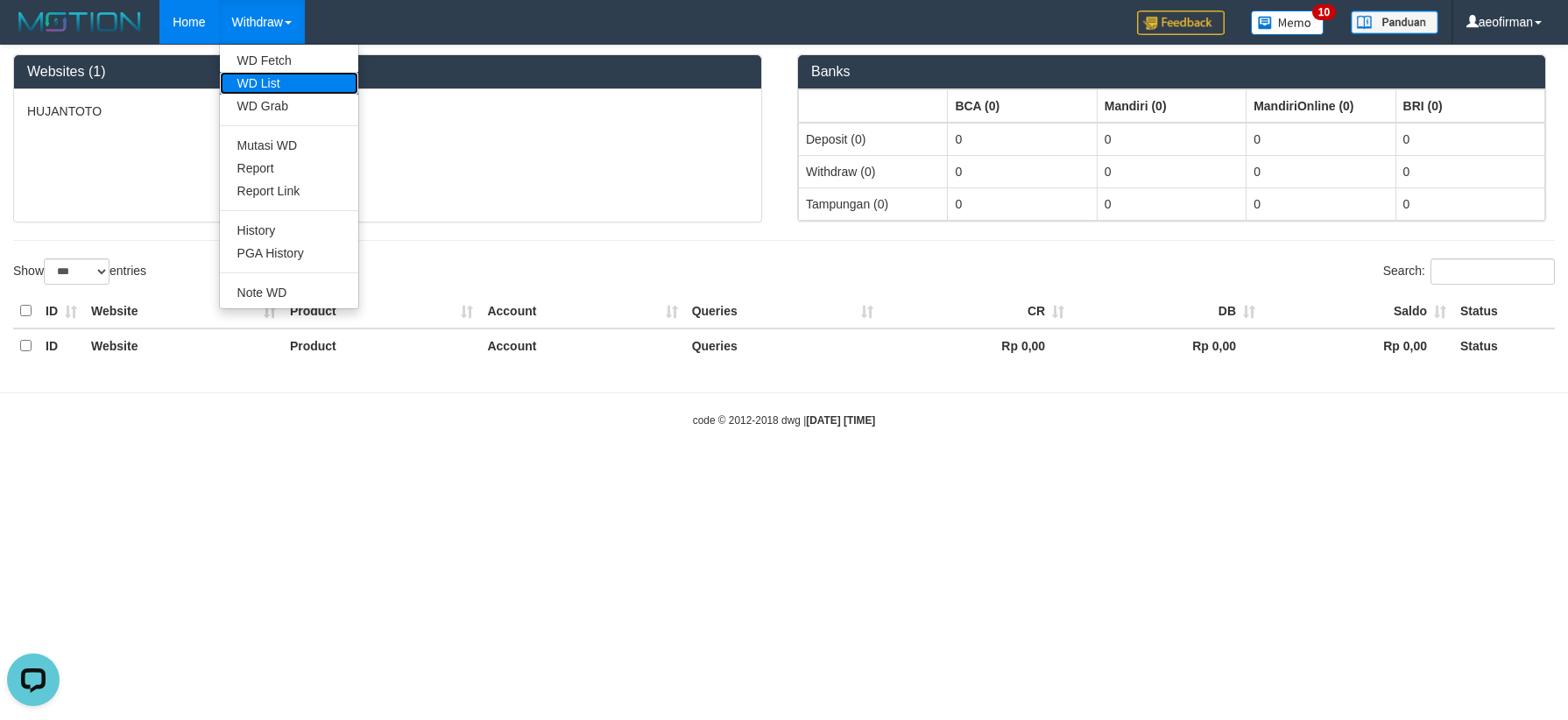 click on "WD List" at bounding box center [289, 83] 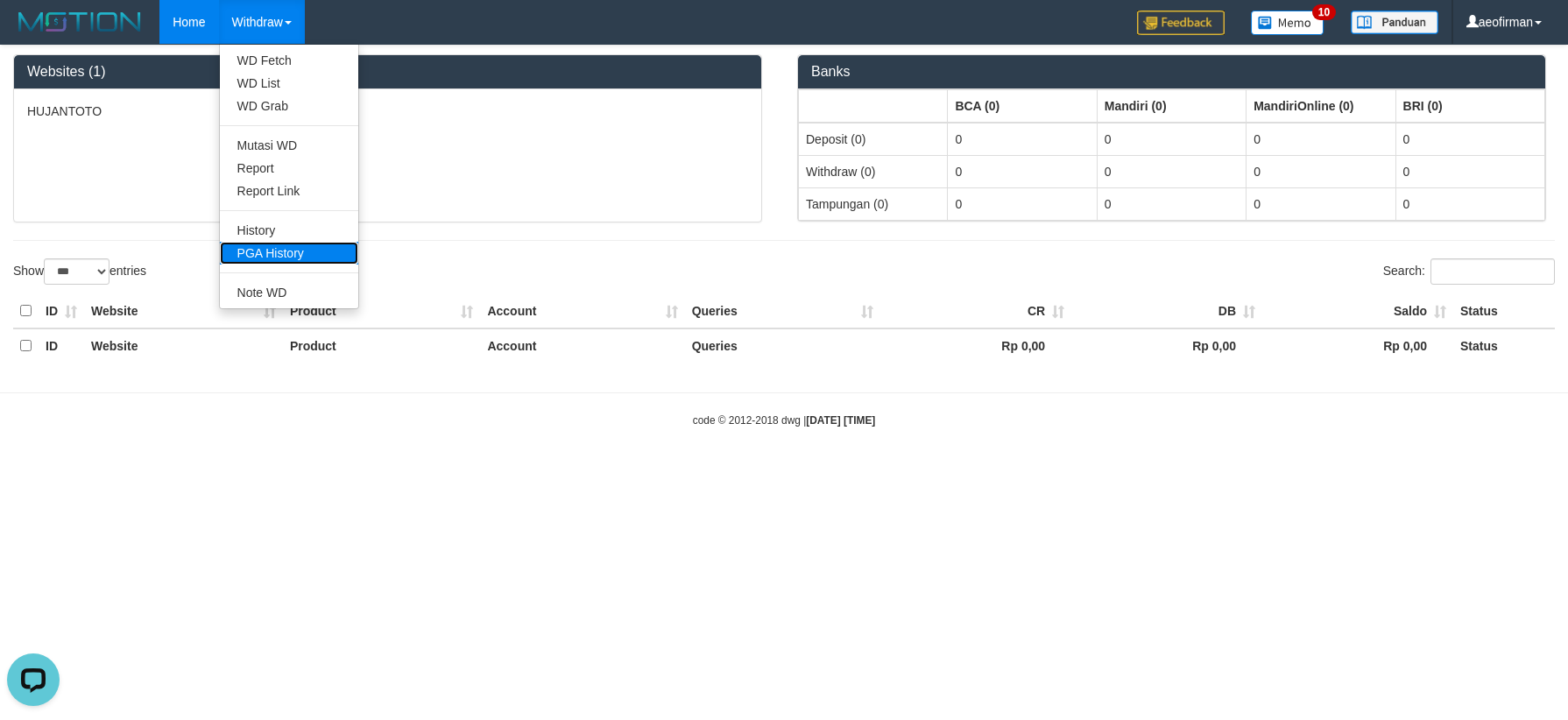 click on "PGA History" at bounding box center [289, 253] 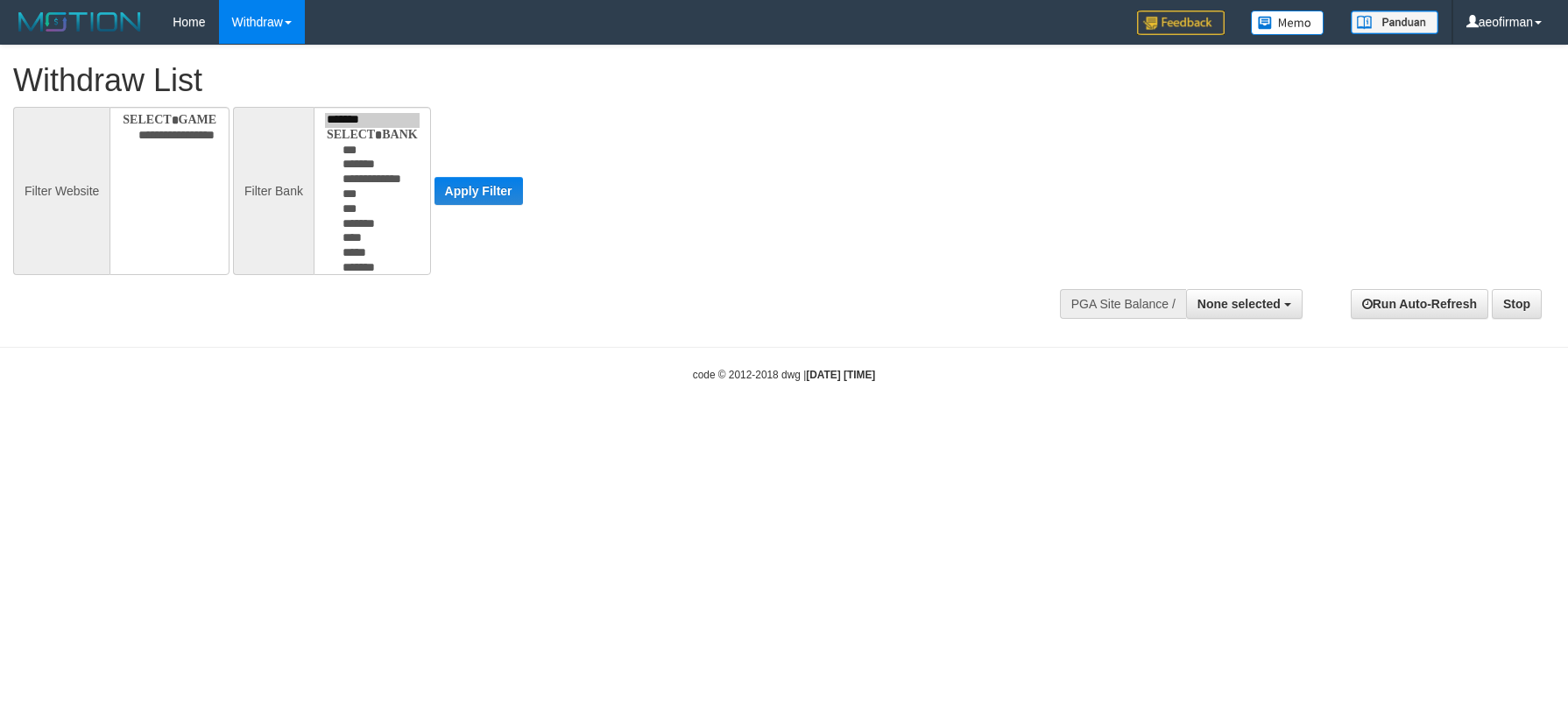 select 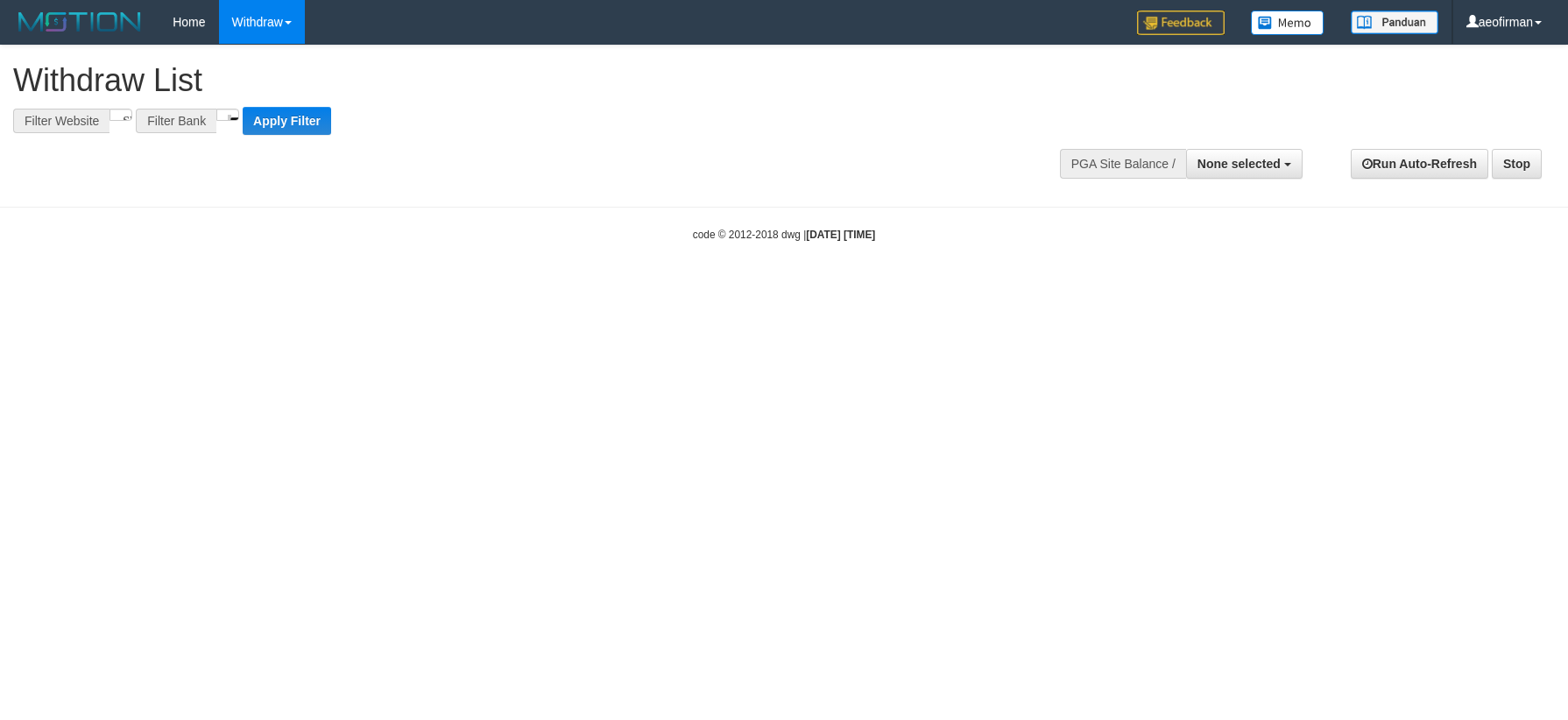 scroll, scrollTop: 0, scrollLeft: 0, axis: both 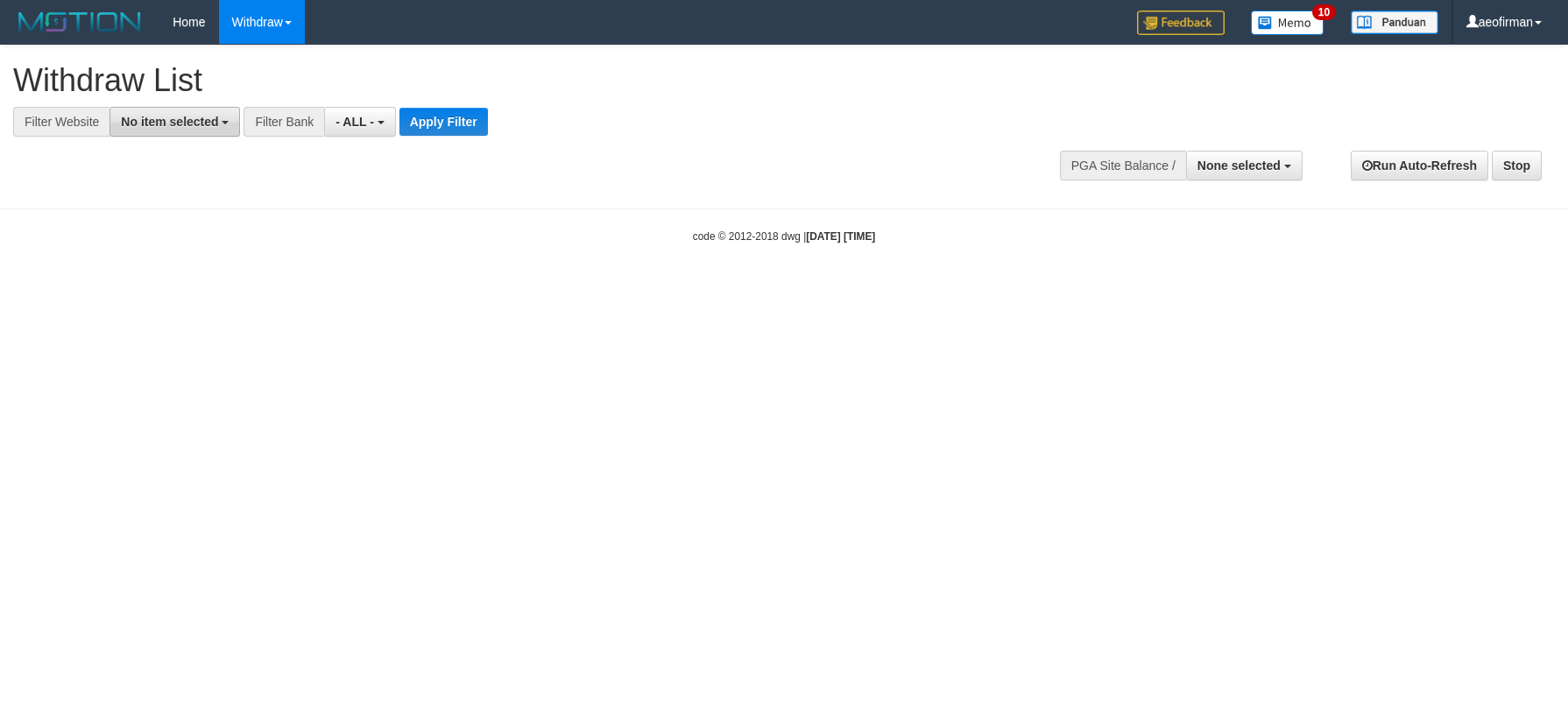 click on "No item selected" at bounding box center (169, 122) 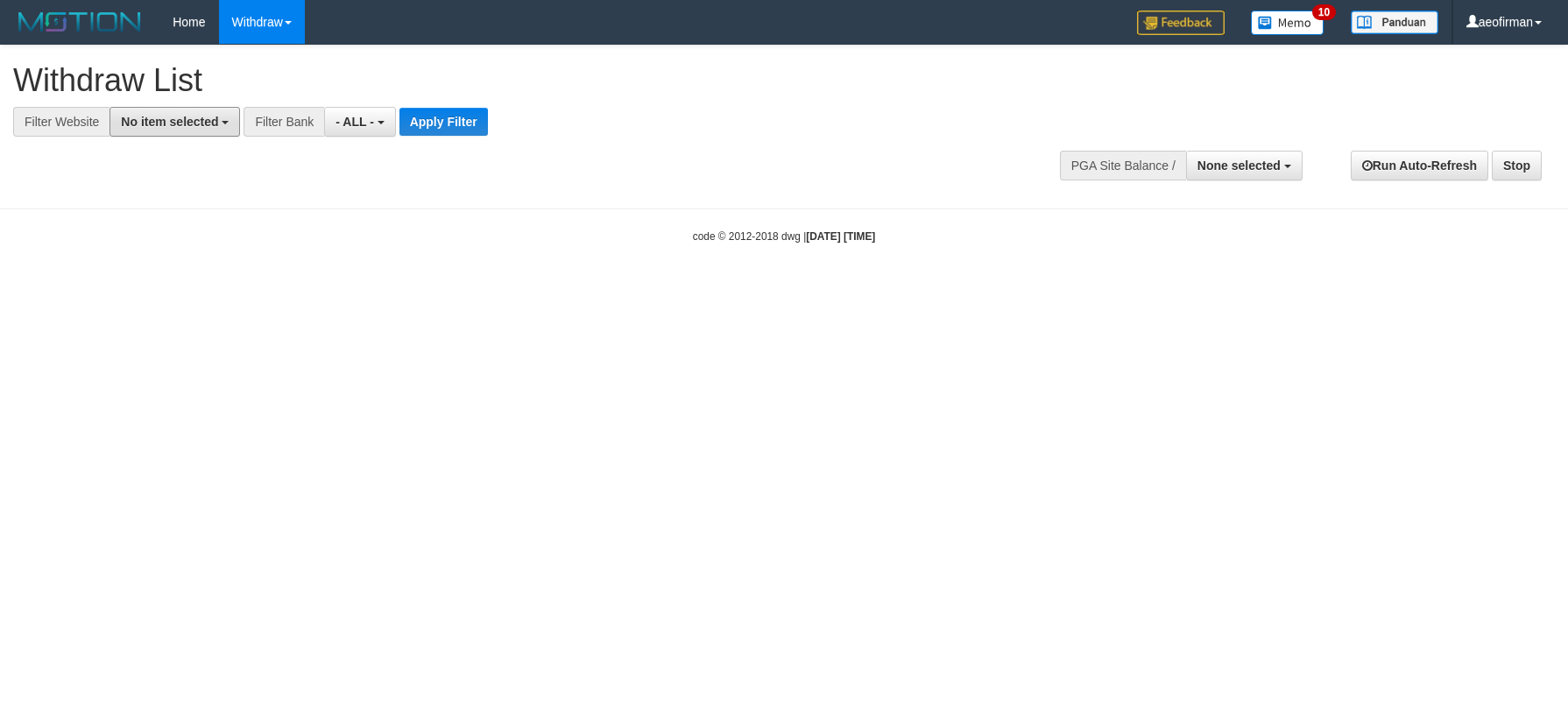 type 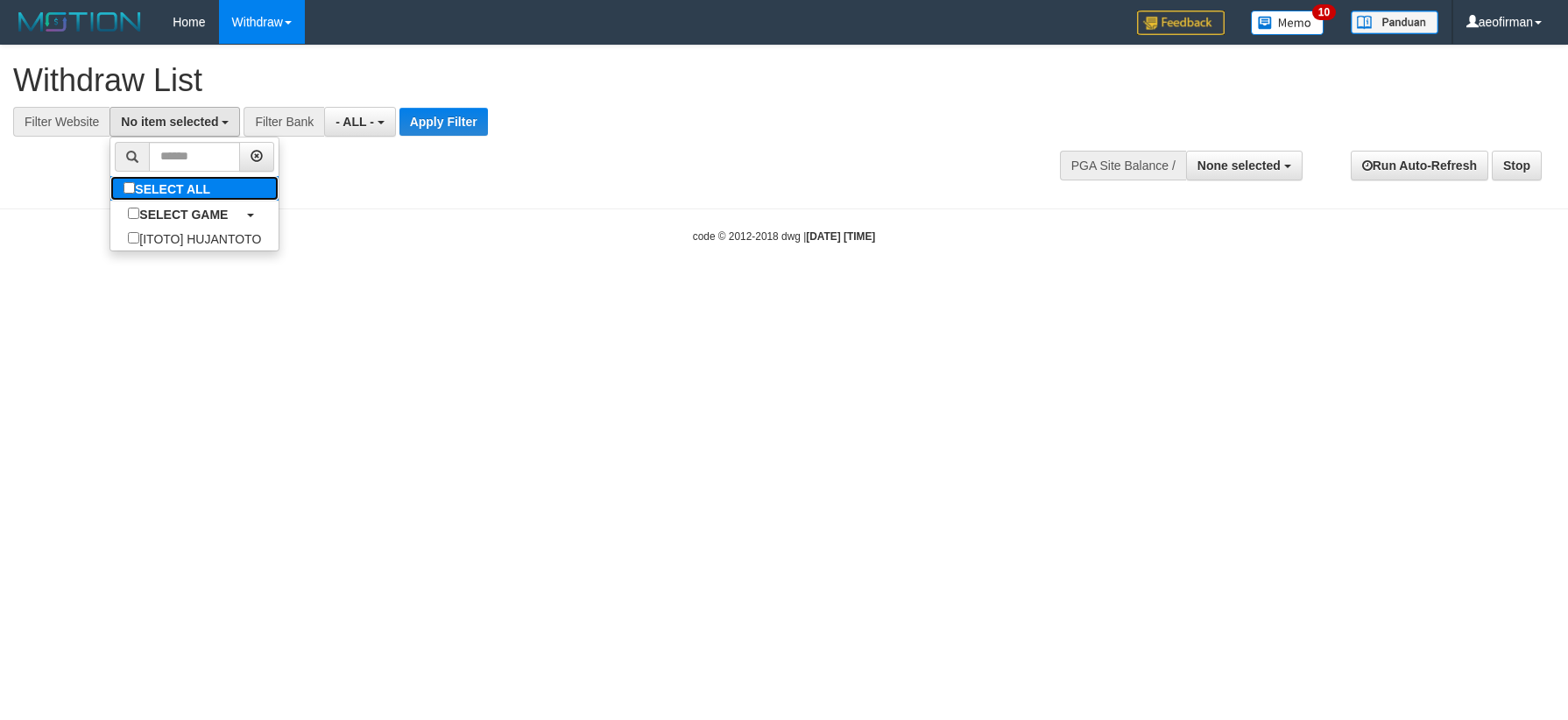 click on "SELECT ALL" at bounding box center (169, 188) 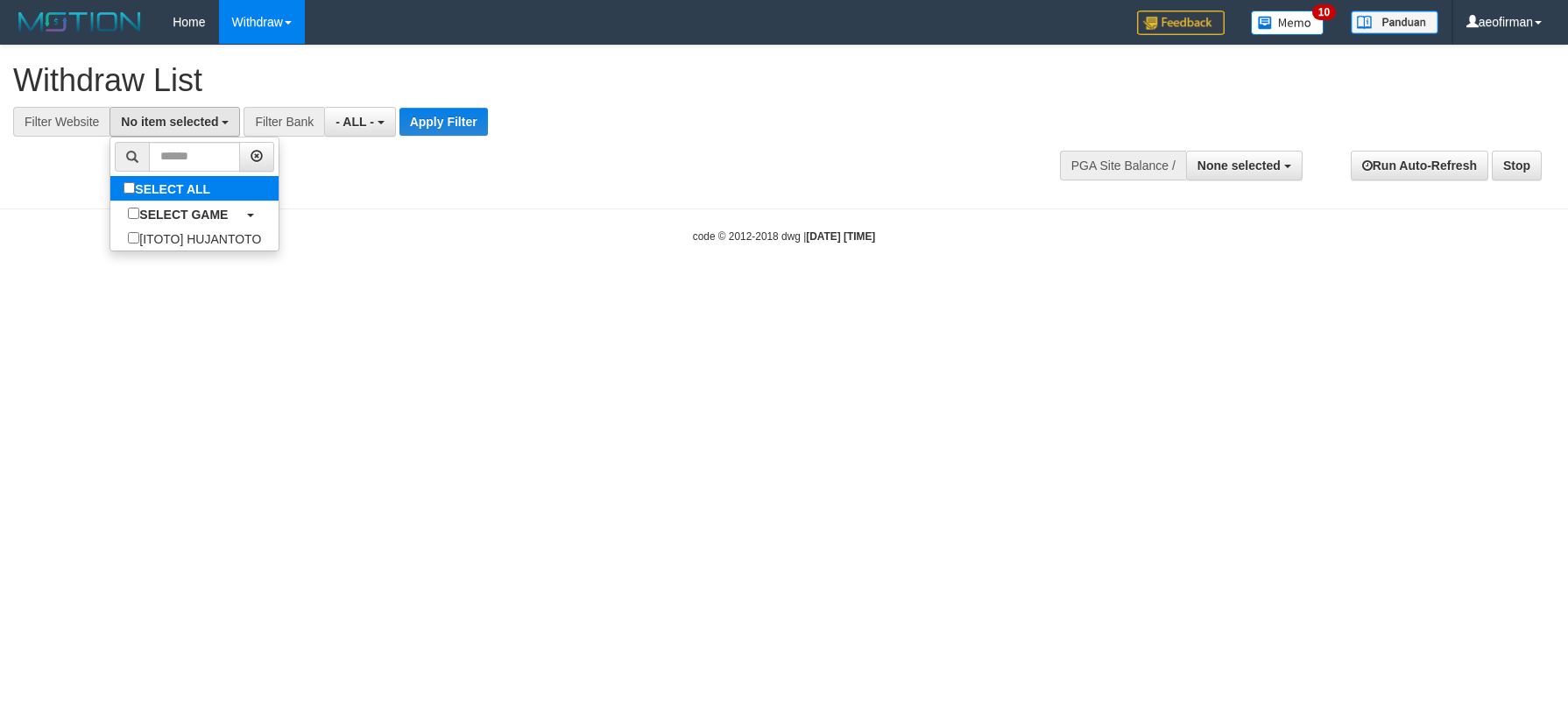 select on "***" 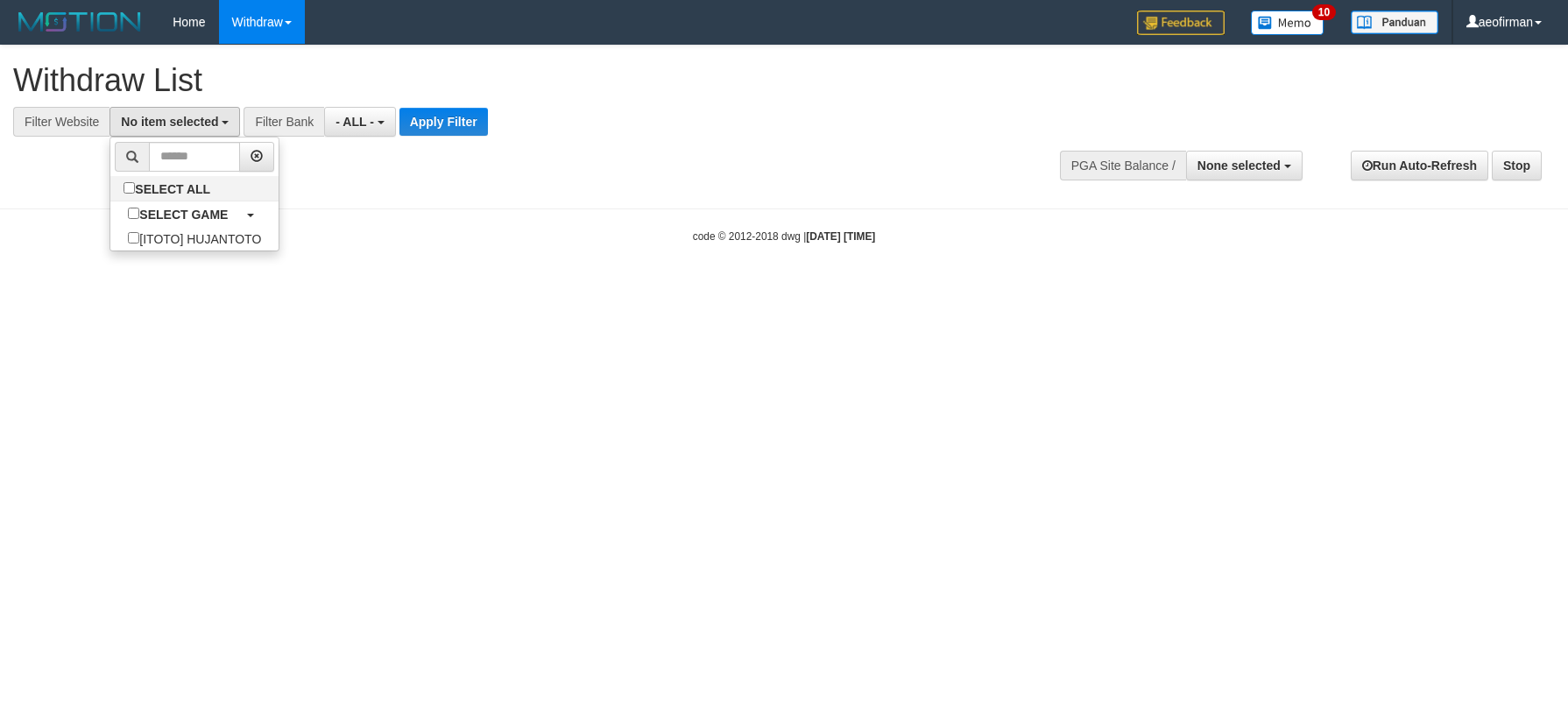 scroll, scrollTop: 16, scrollLeft: 0, axis: vertical 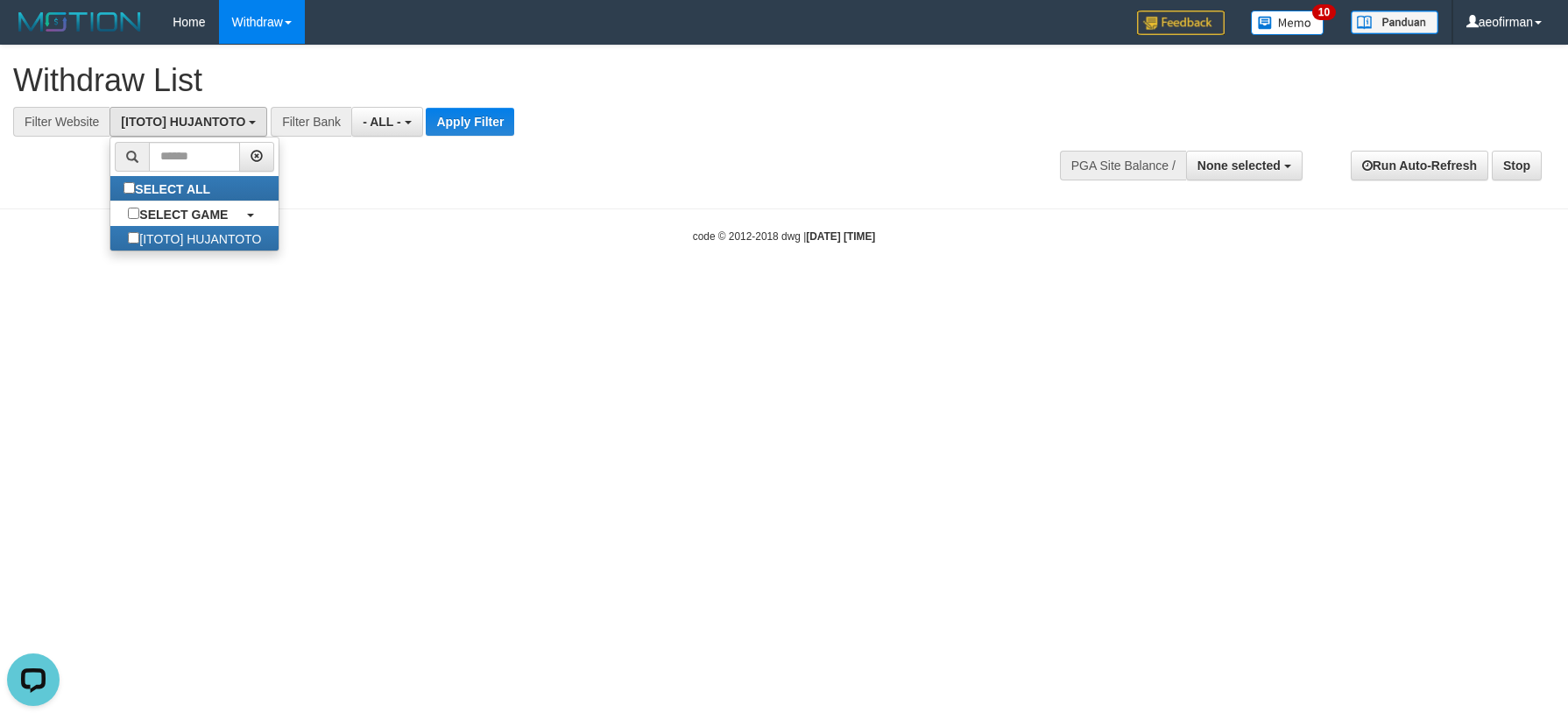 click on "Filter Bank" at bounding box center (311, 122) 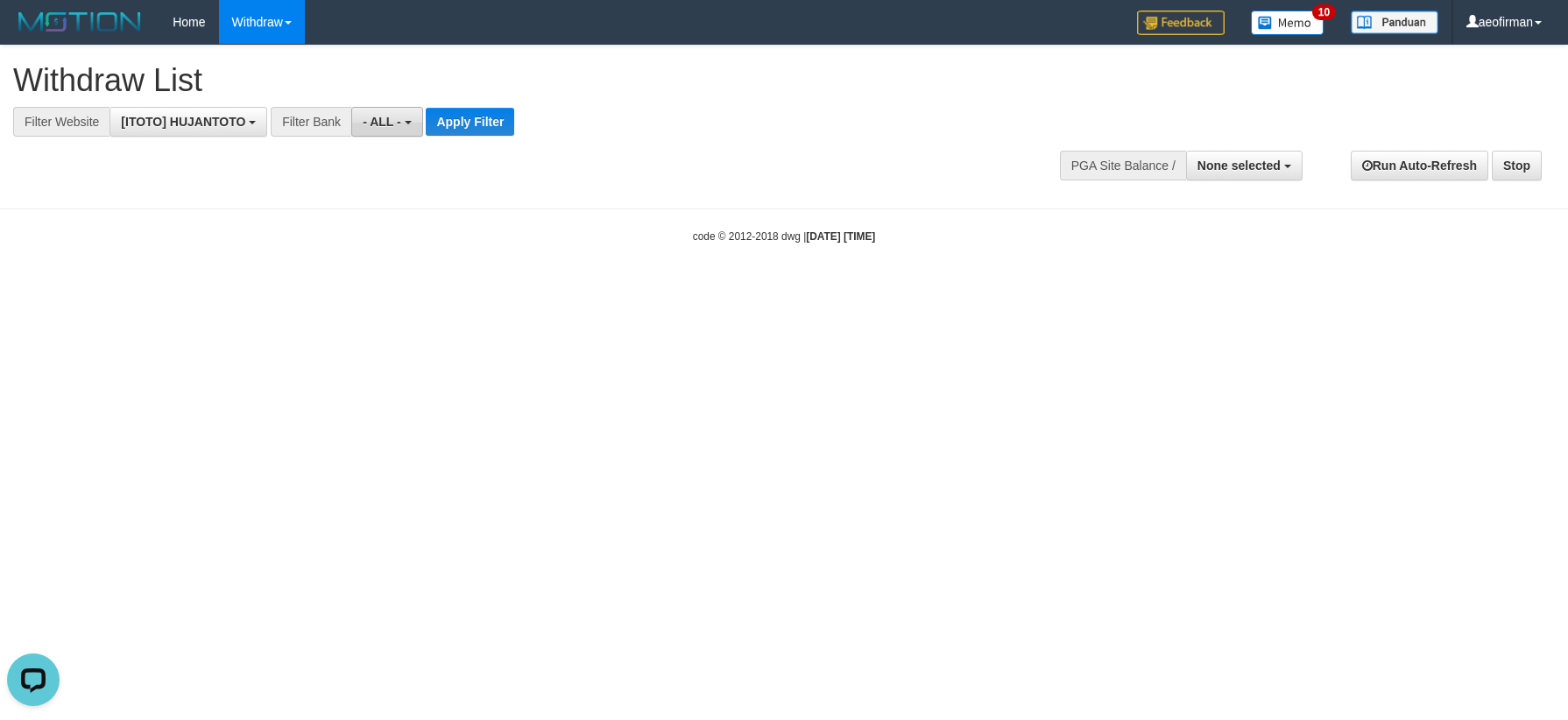 click on "- ALL -" at bounding box center (386, 122) 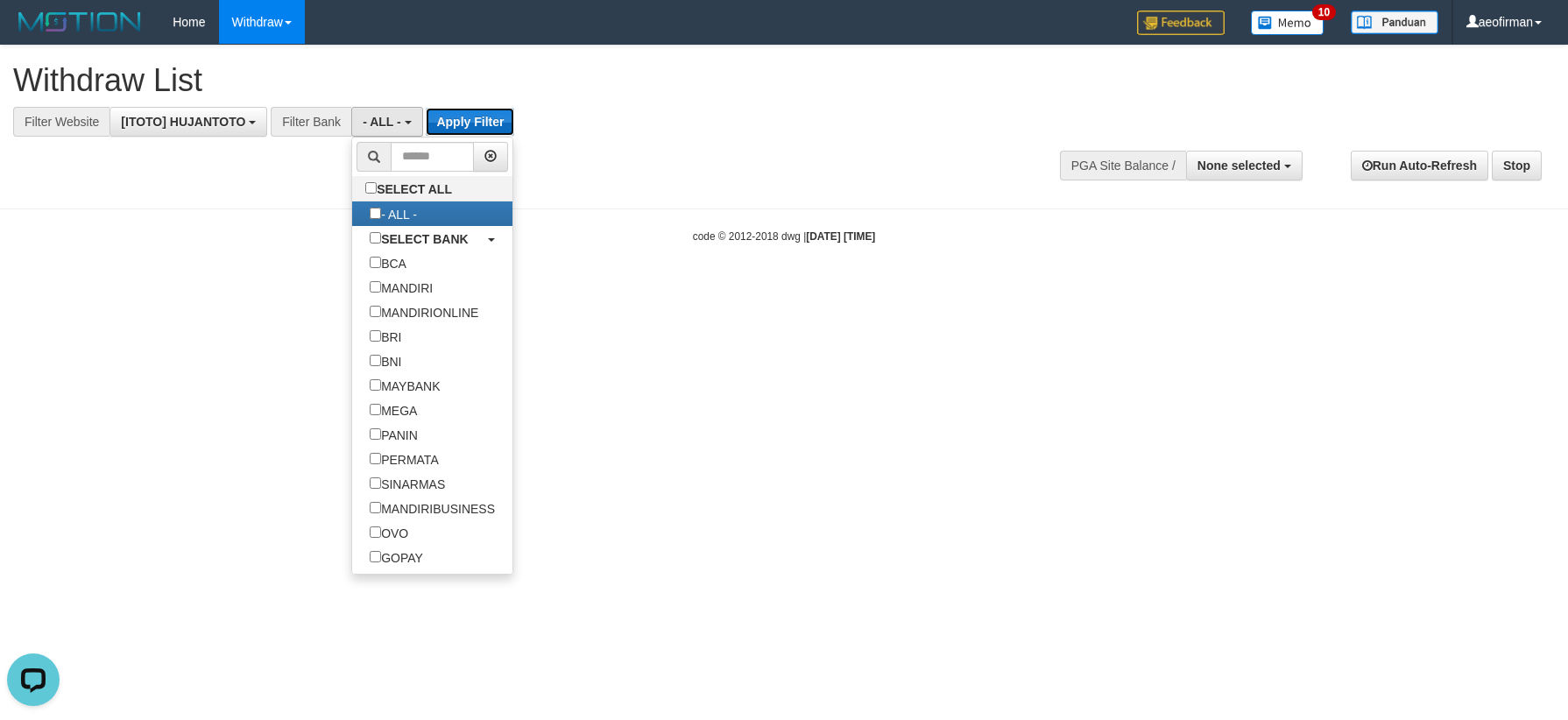 click on "Apply Filter" at bounding box center (470, 122) 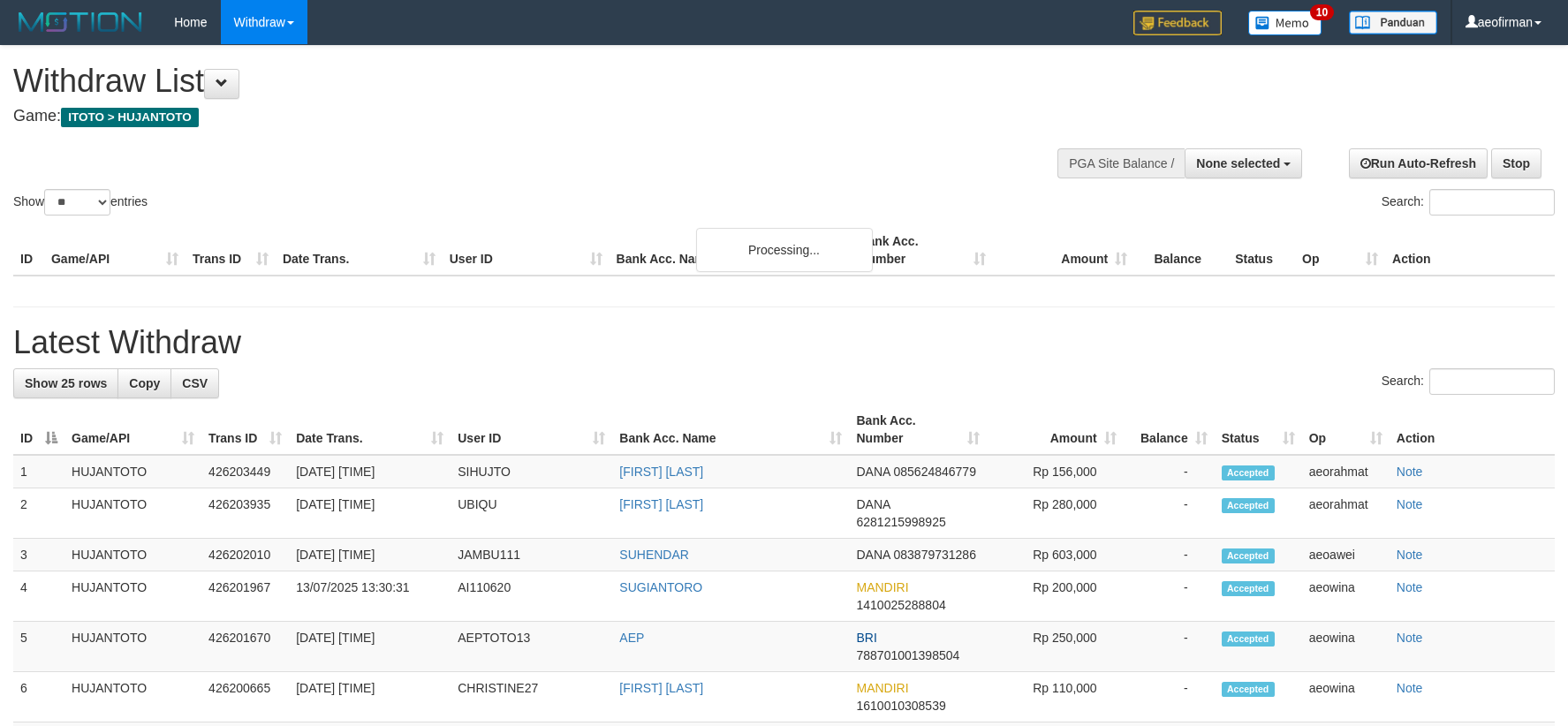 select 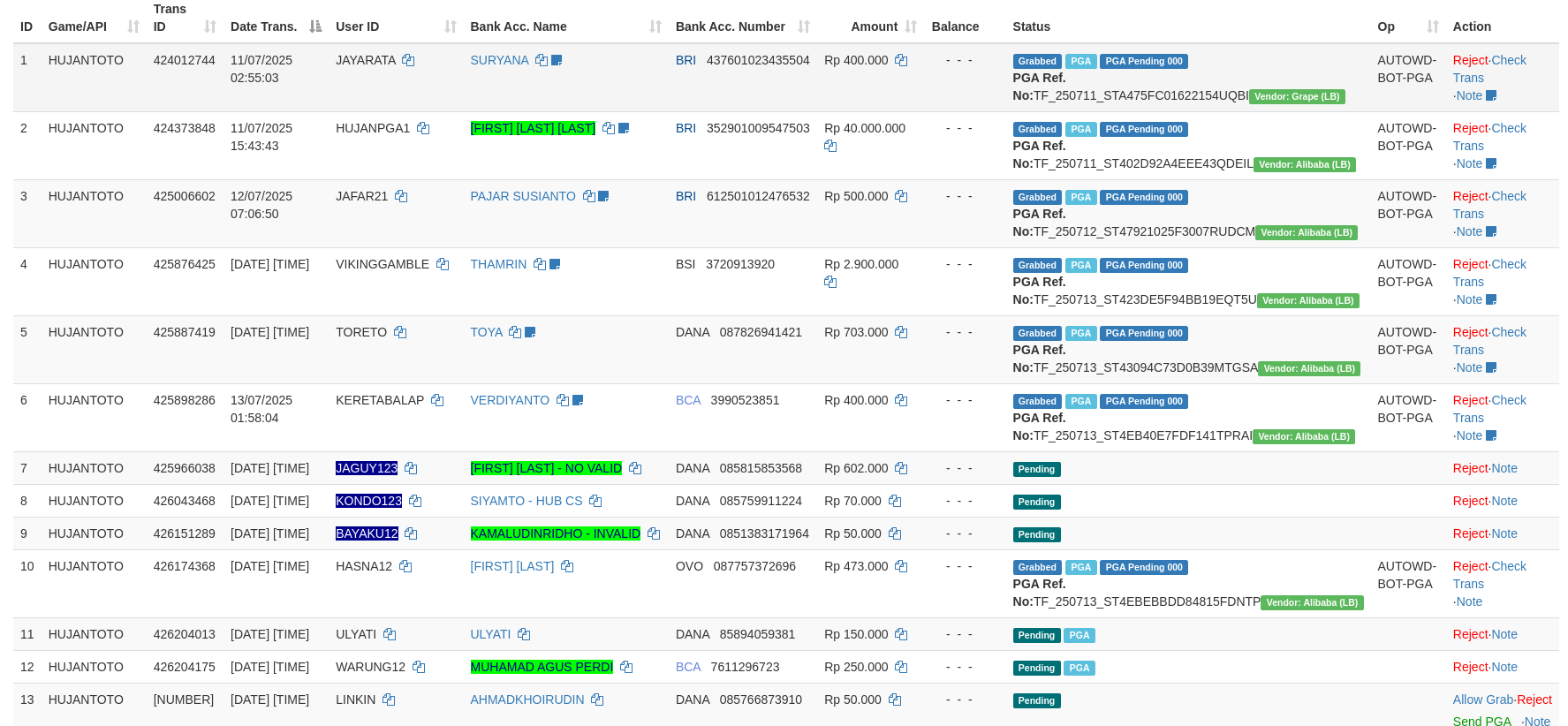 scroll, scrollTop: 0, scrollLeft: 0, axis: both 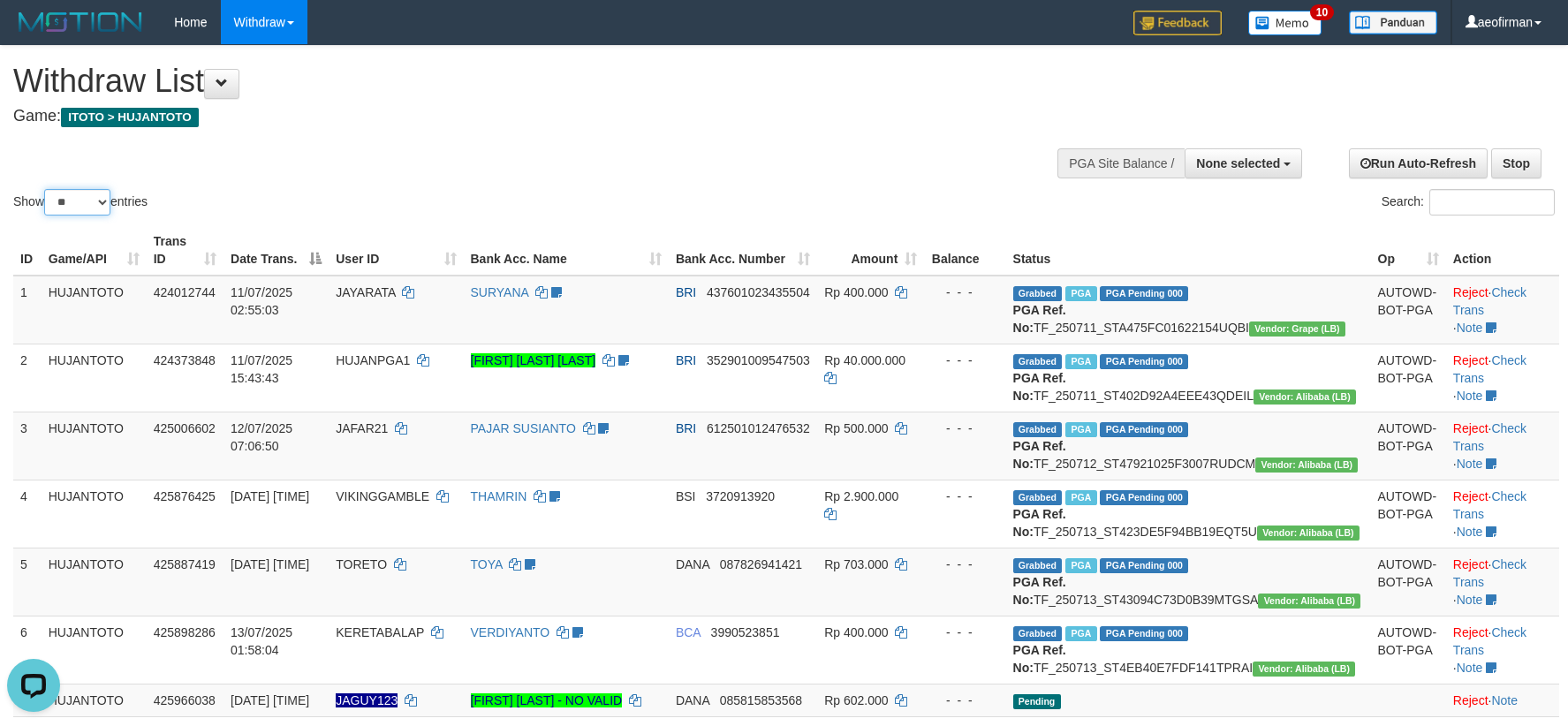 drag, startPoint x: 95, startPoint y: 201, endPoint x: 91, endPoint y: 212, distance: 11.7047 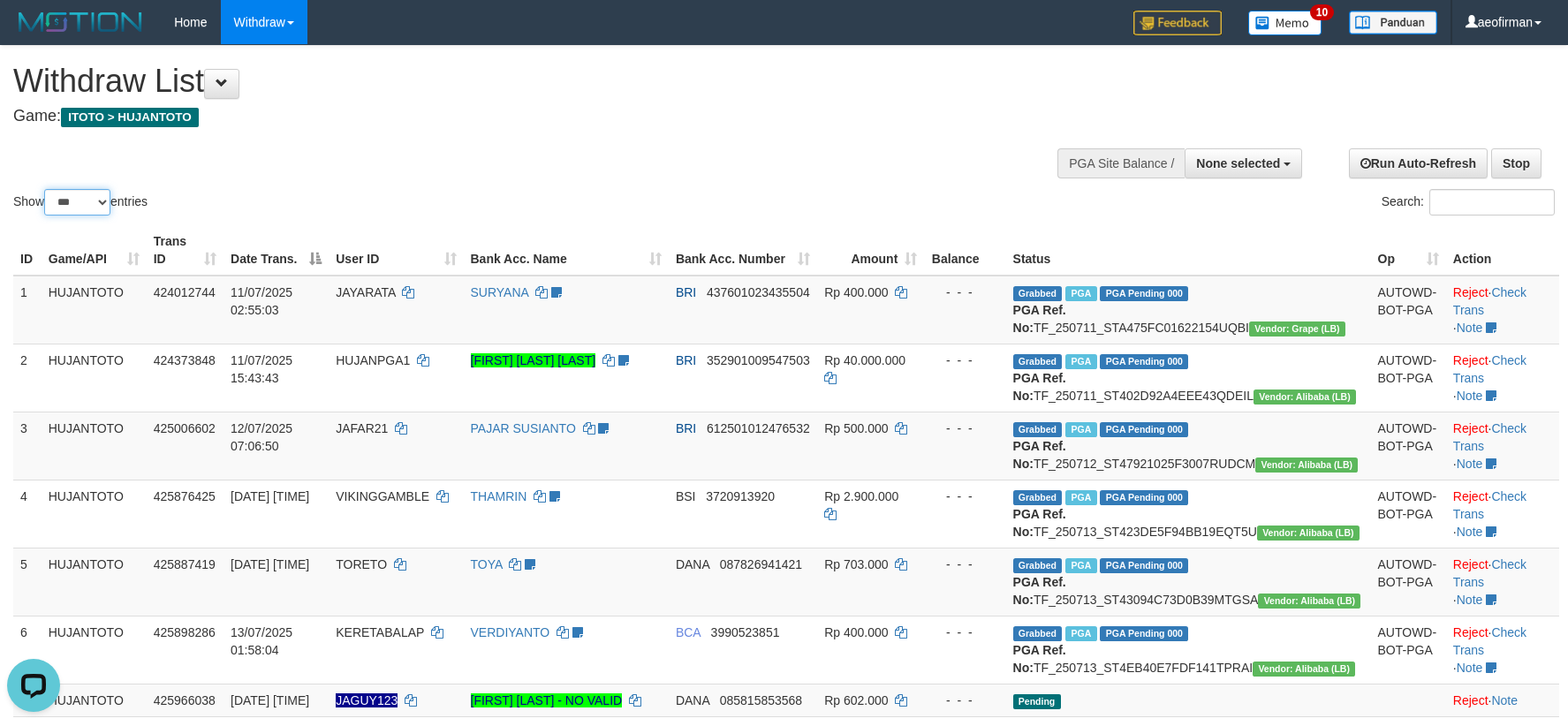 click on "** ** ** ***" at bounding box center (77, 202) 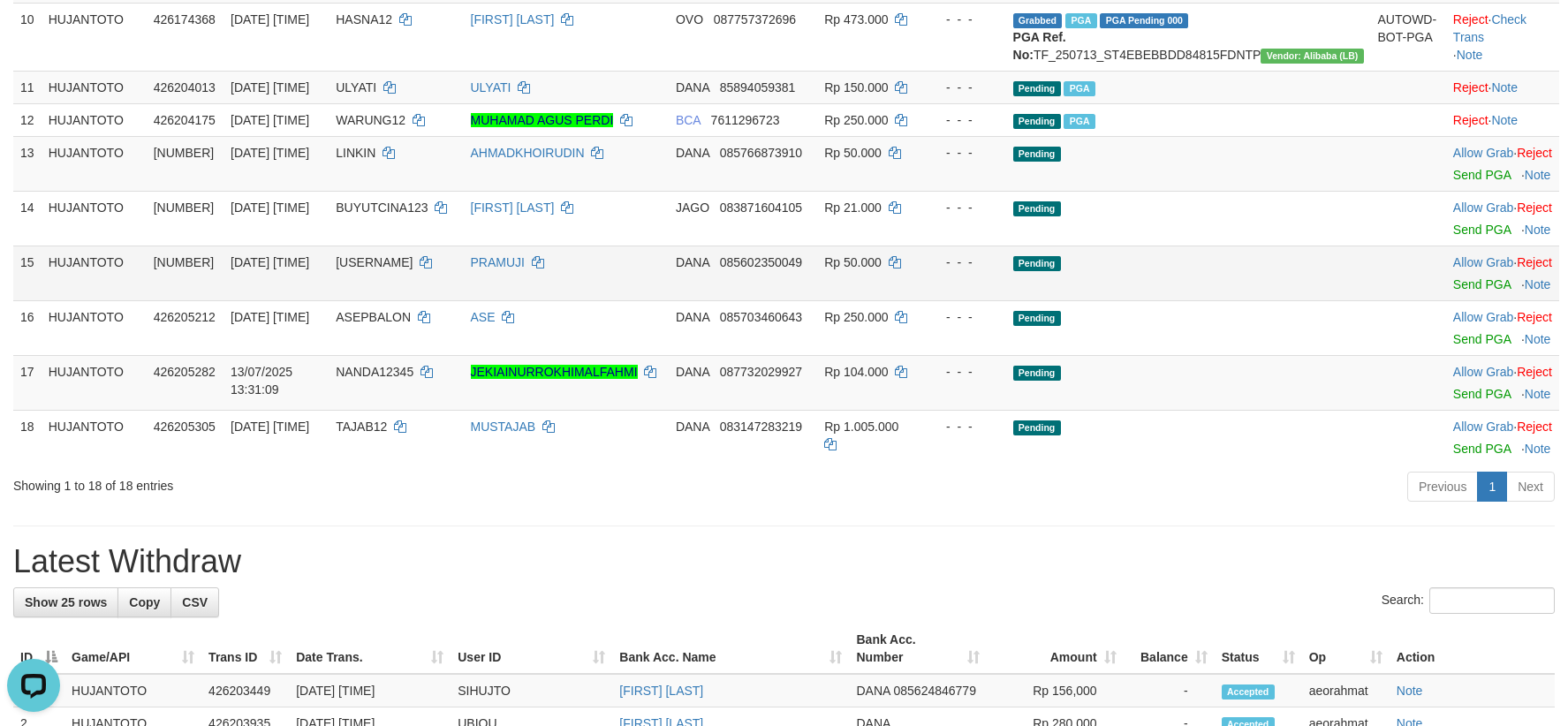 scroll, scrollTop: 959, scrollLeft: 0, axis: vertical 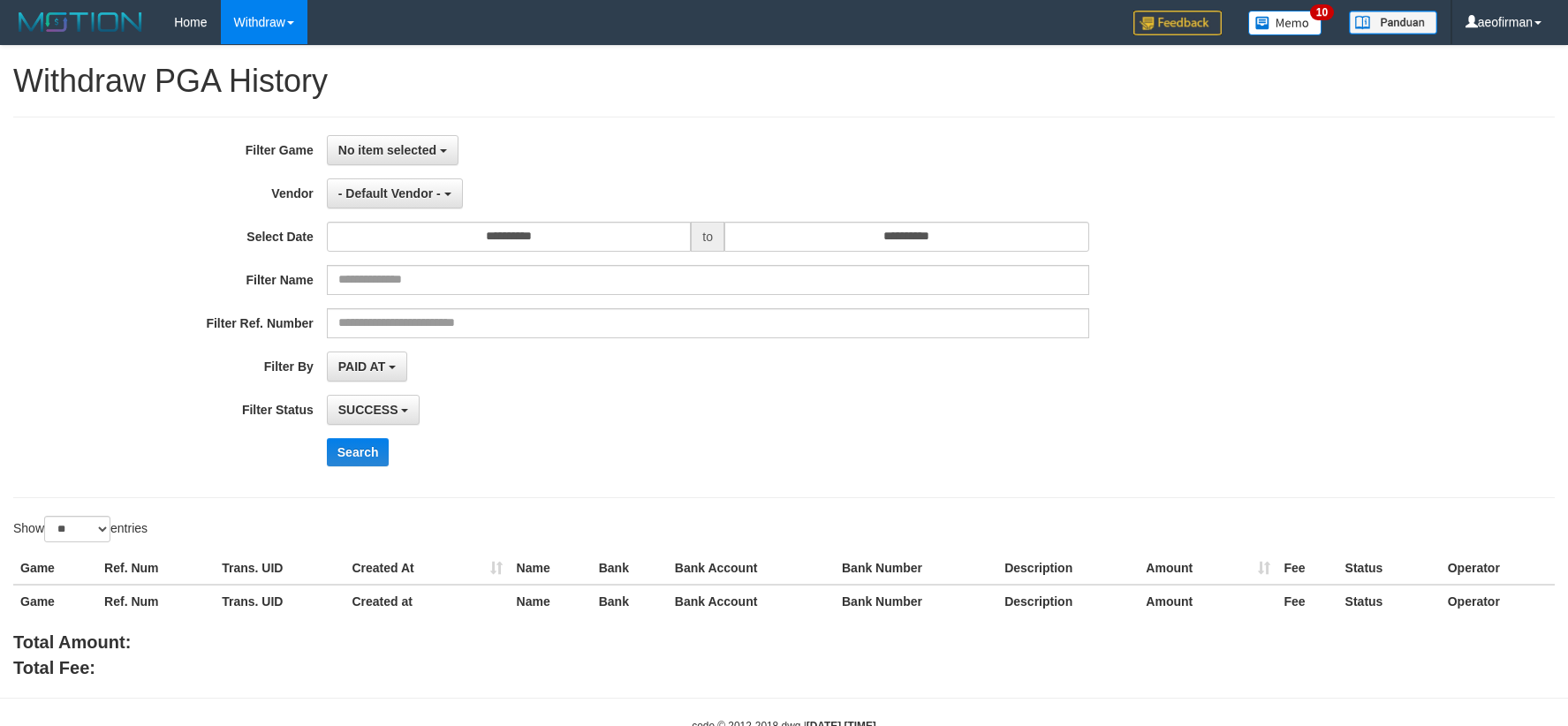 select 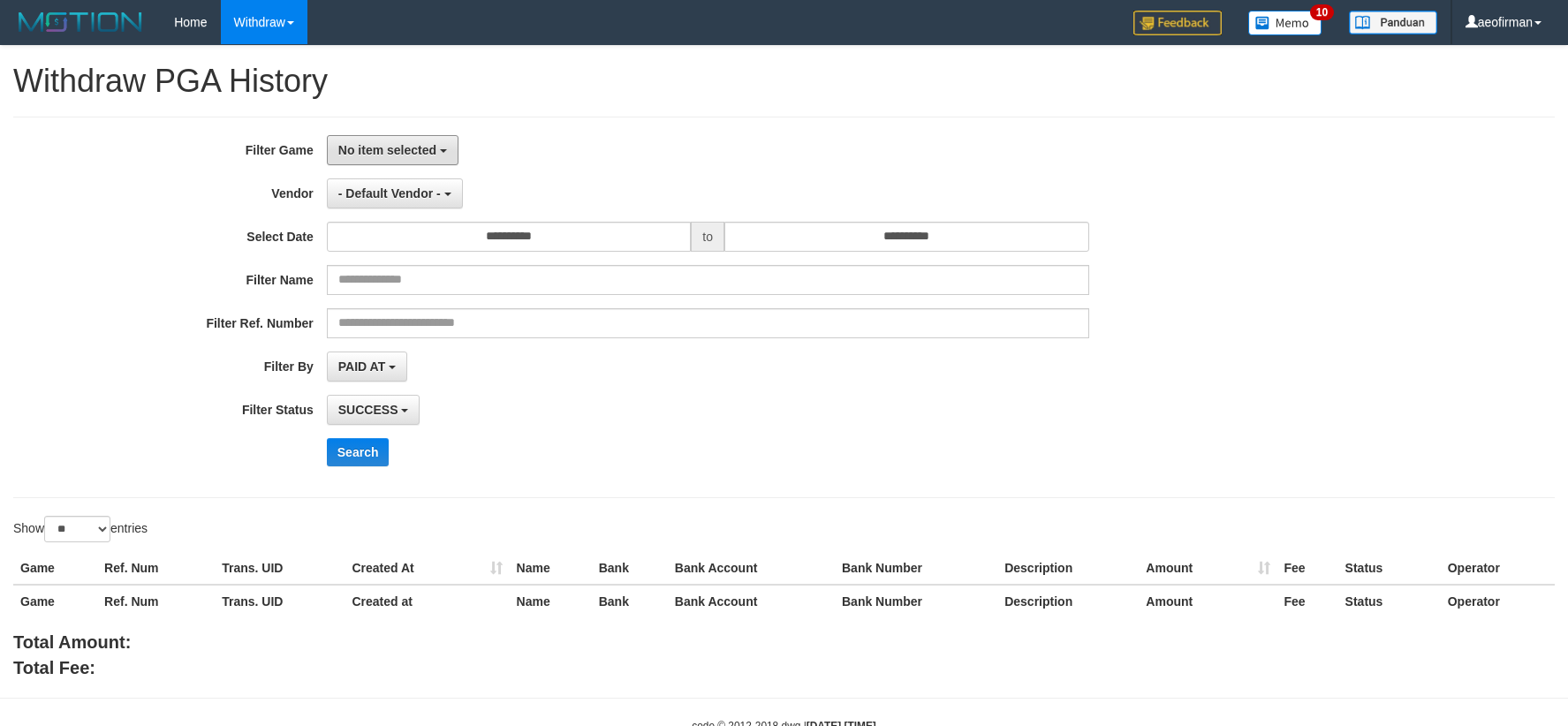 drag, startPoint x: 390, startPoint y: 141, endPoint x: 394, endPoint y: 200, distance: 59.1354 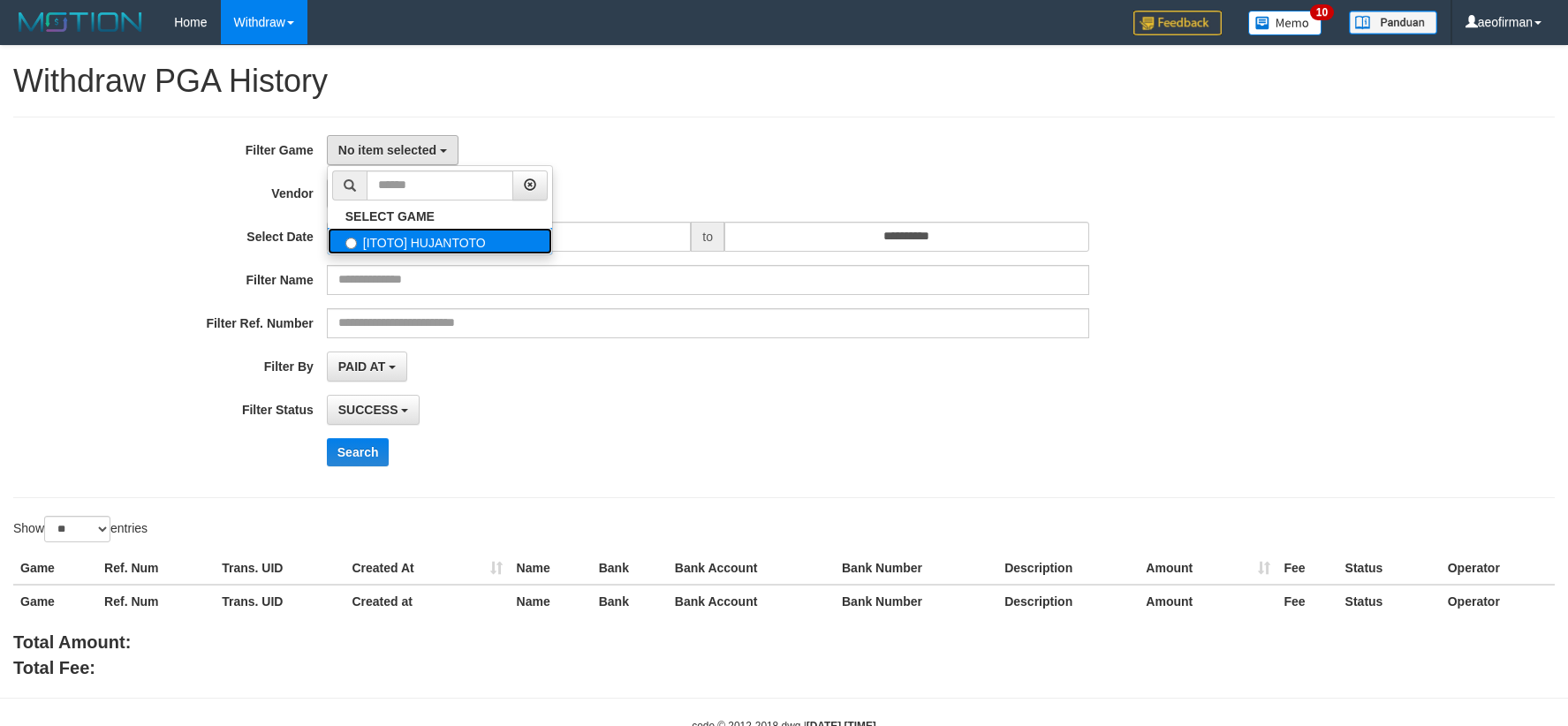 click on "[ITOTO] HUJANTOTO" at bounding box center (440, 241) 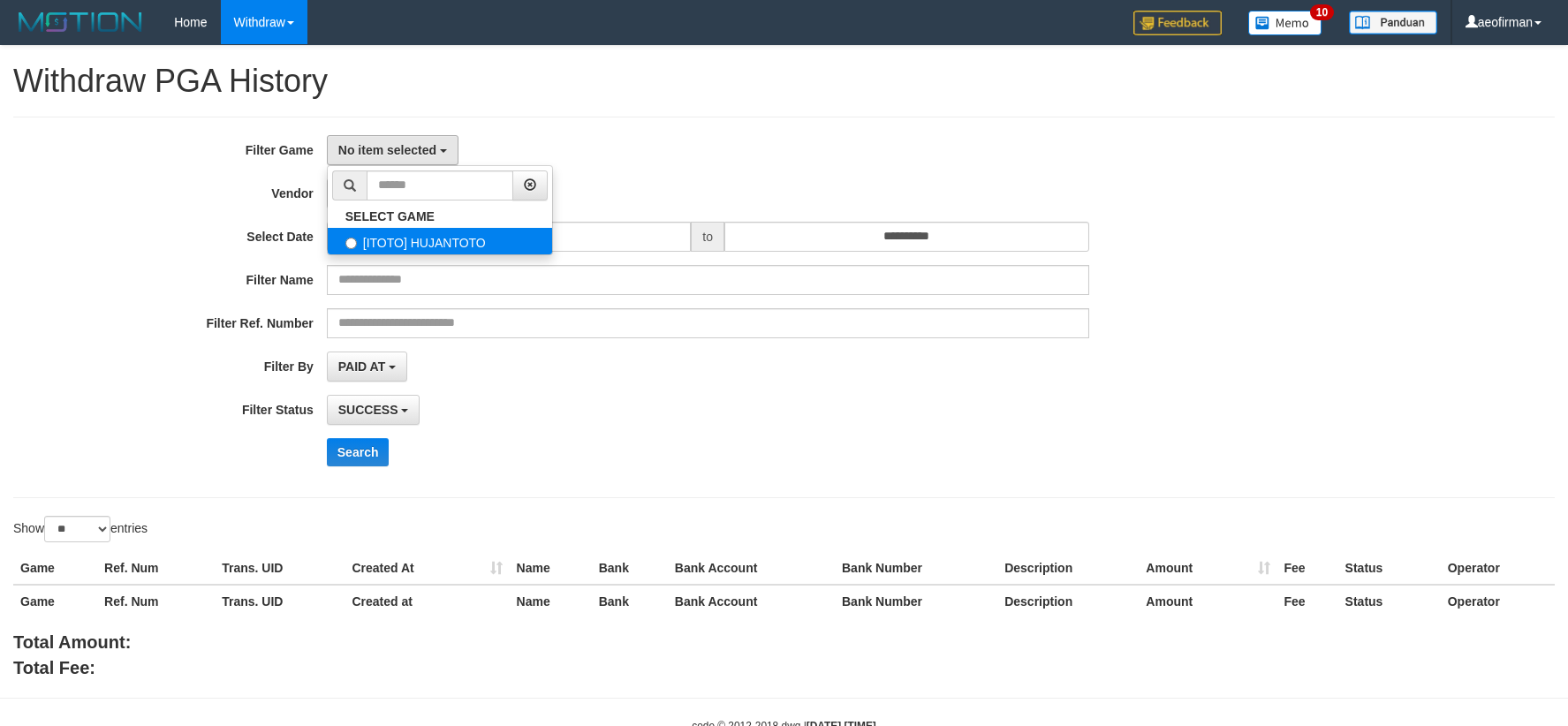 select on "***" 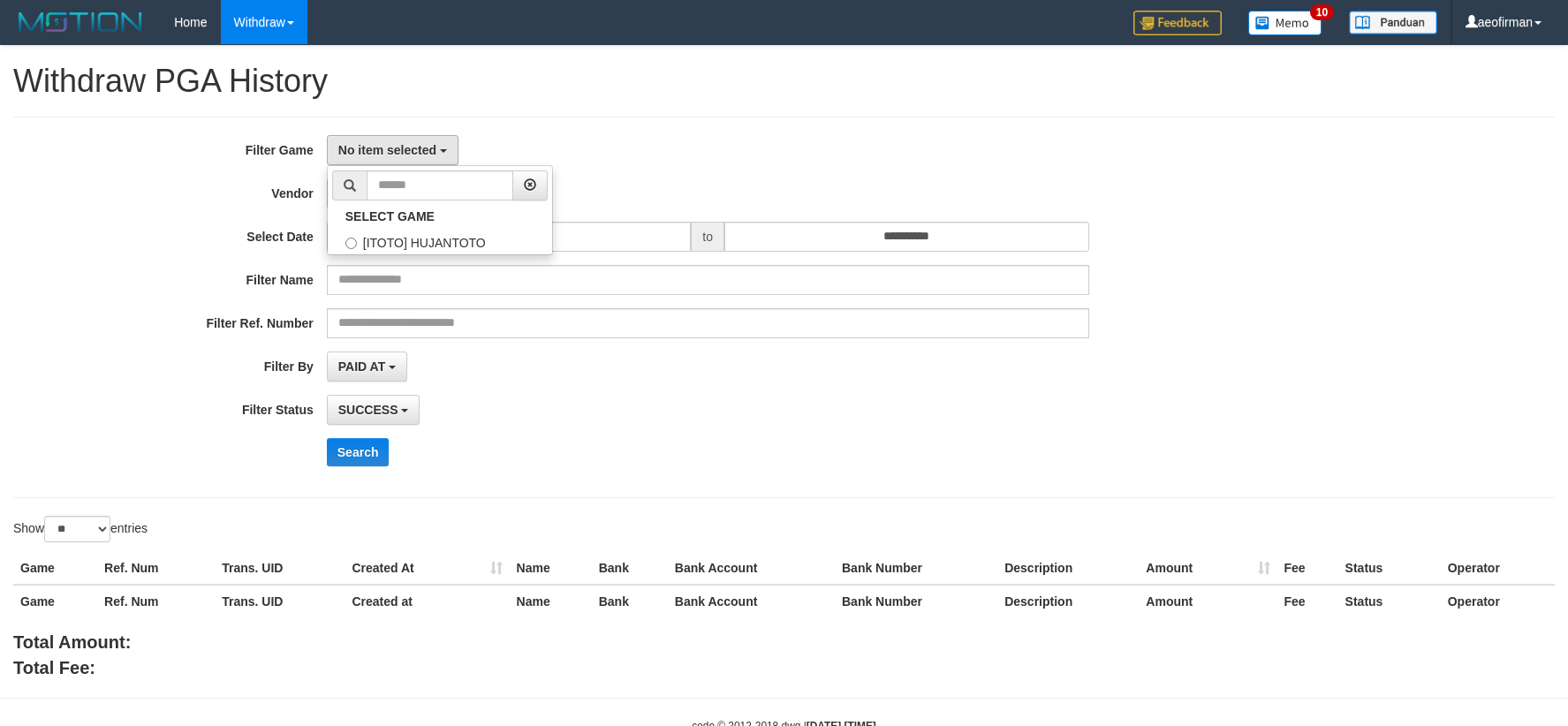 scroll, scrollTop: 16, scrollLeft: 0, axis: vertical 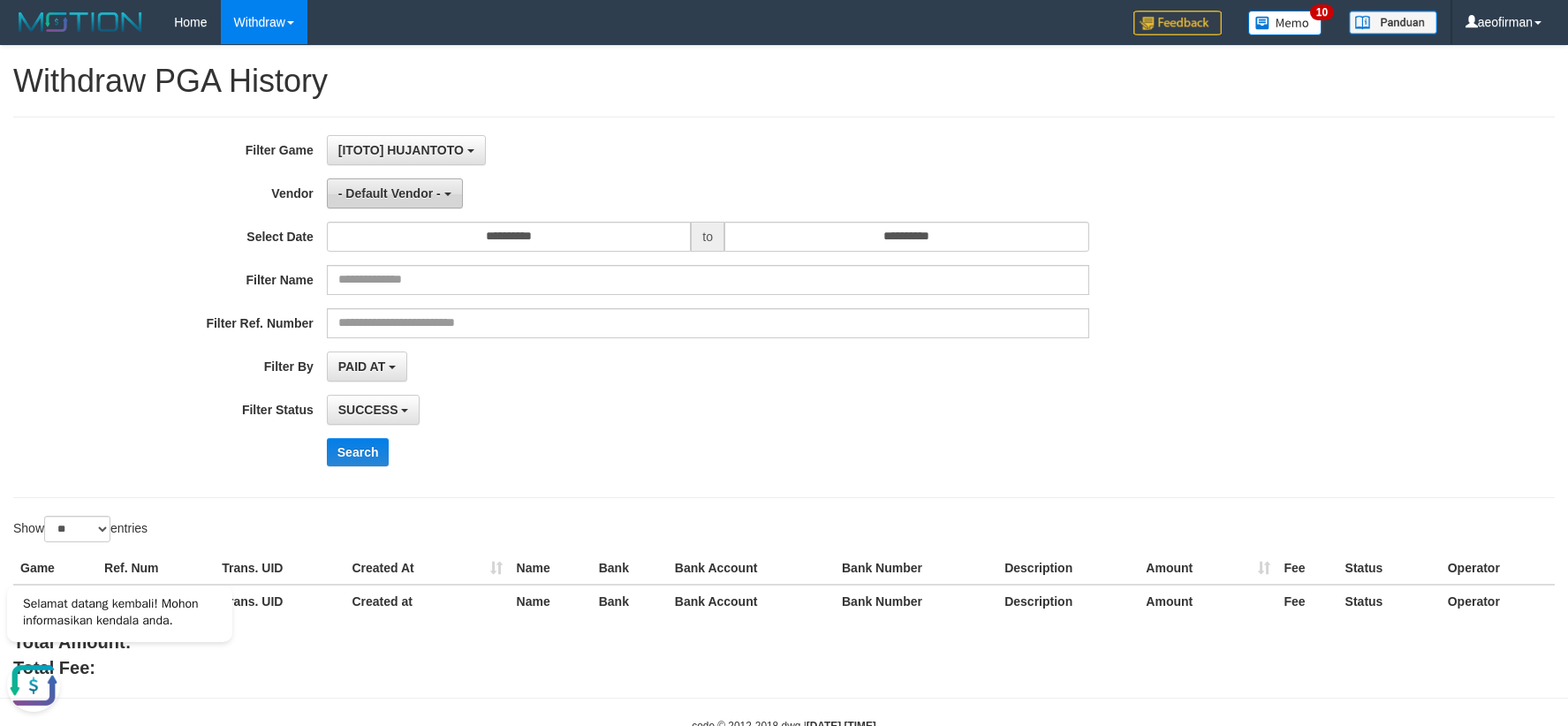 click on "- Default Vendor -" at bounding box center (395, 193) 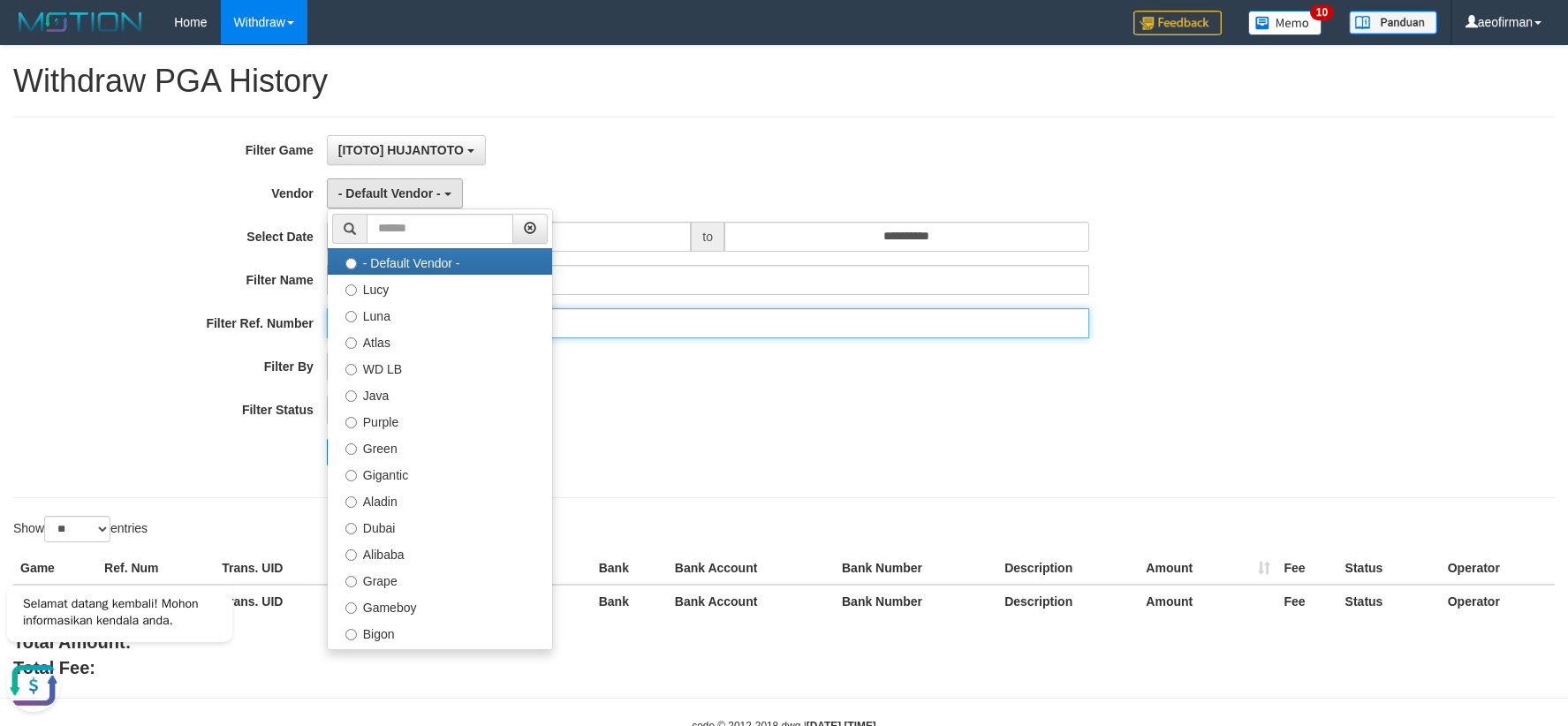 drag, startPoint x: 691, startPoint y: 336, endPoint x: 624, endPoint y: 378, distance: 79.07591 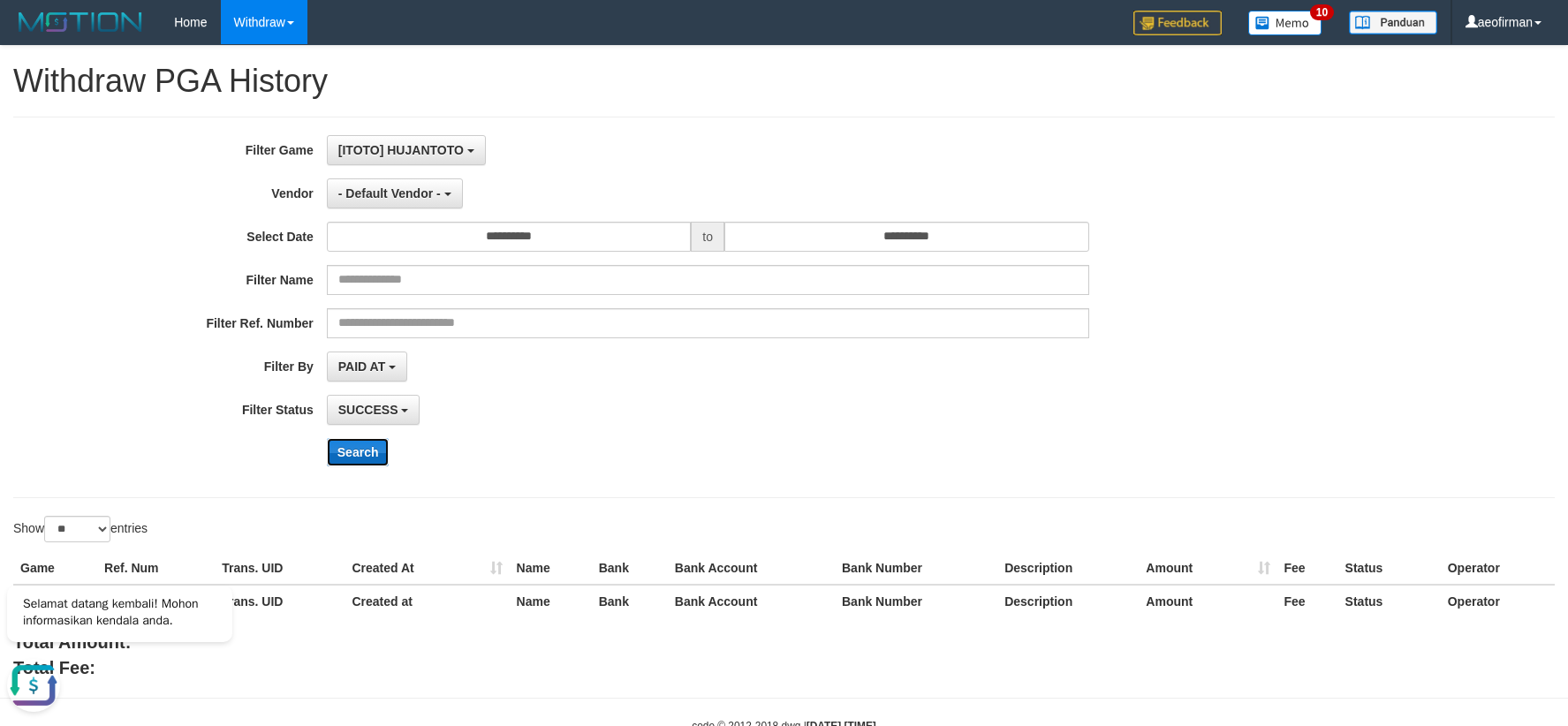 click on "Search" at bounding box center [358, 452] 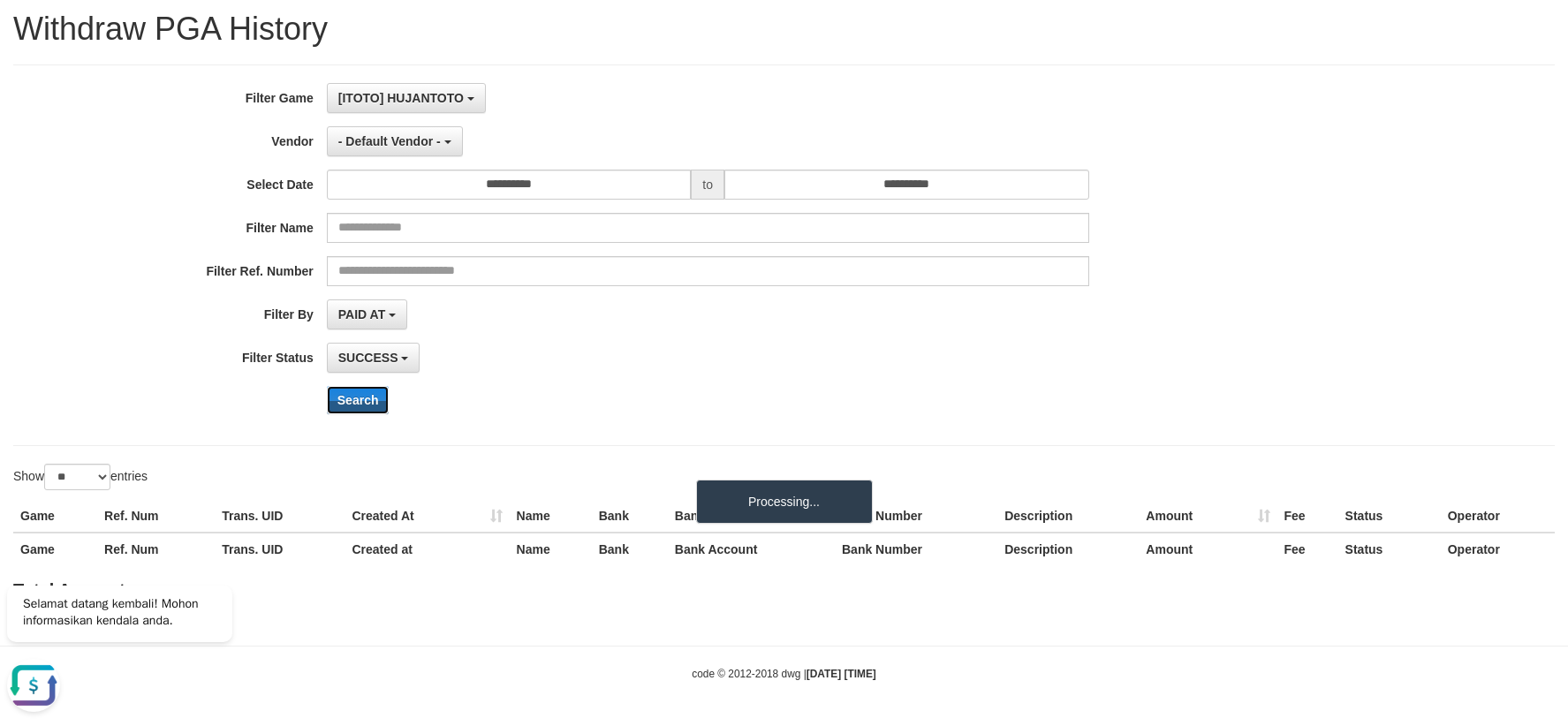 scroll, scrollTop: 0, scrollLeft: 0, axis: both 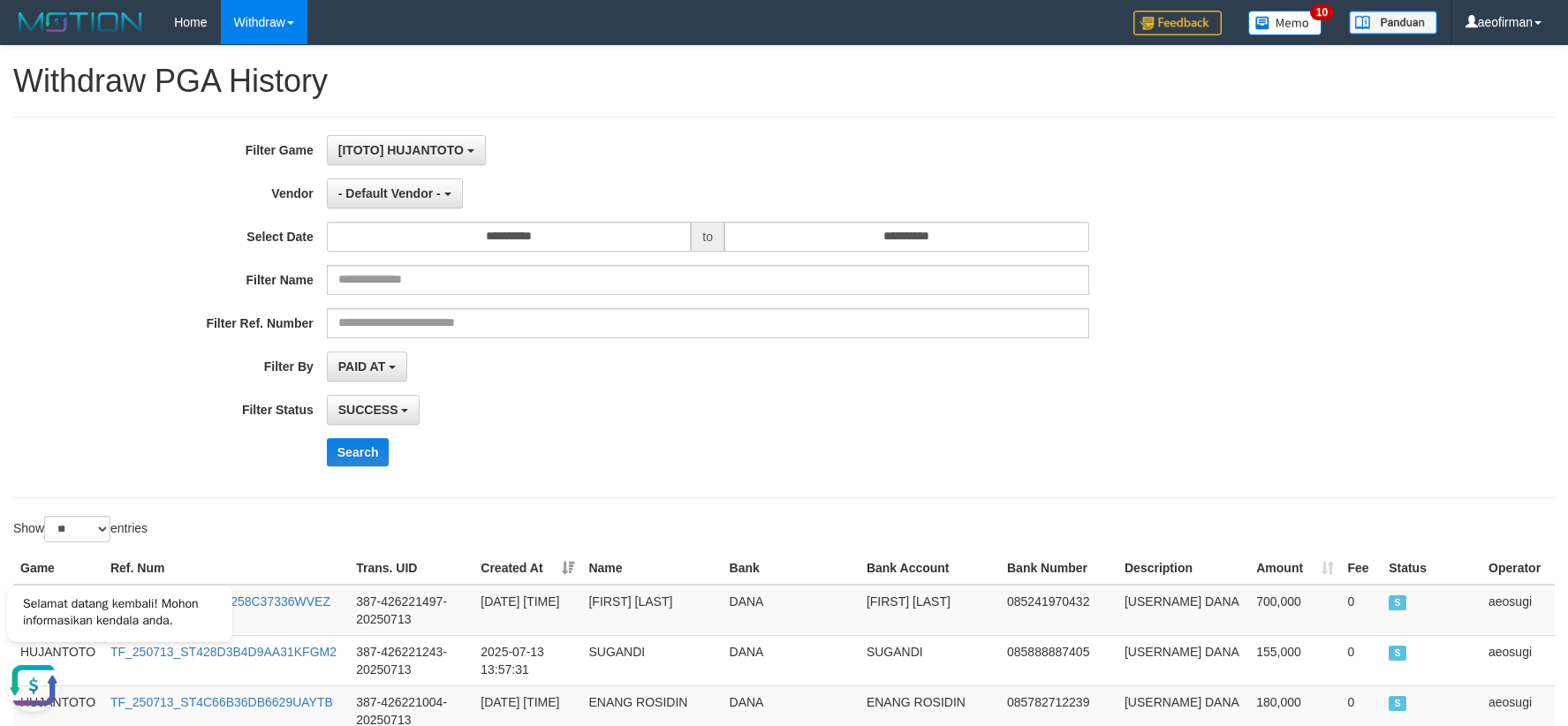 click on "**********" at bounding box center [653, 307] 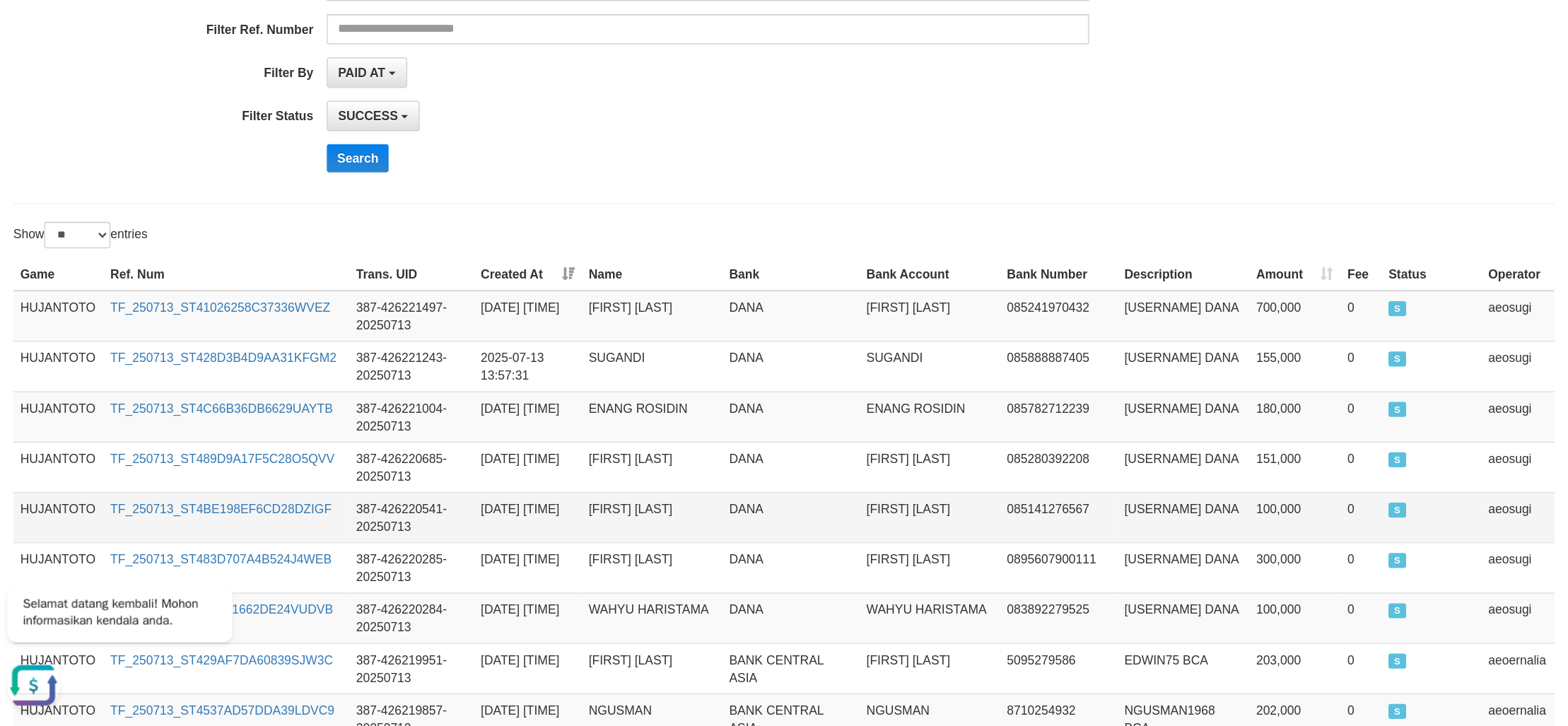scroll, scrollTop: 235, scrollLeft: 0, axis: vertical 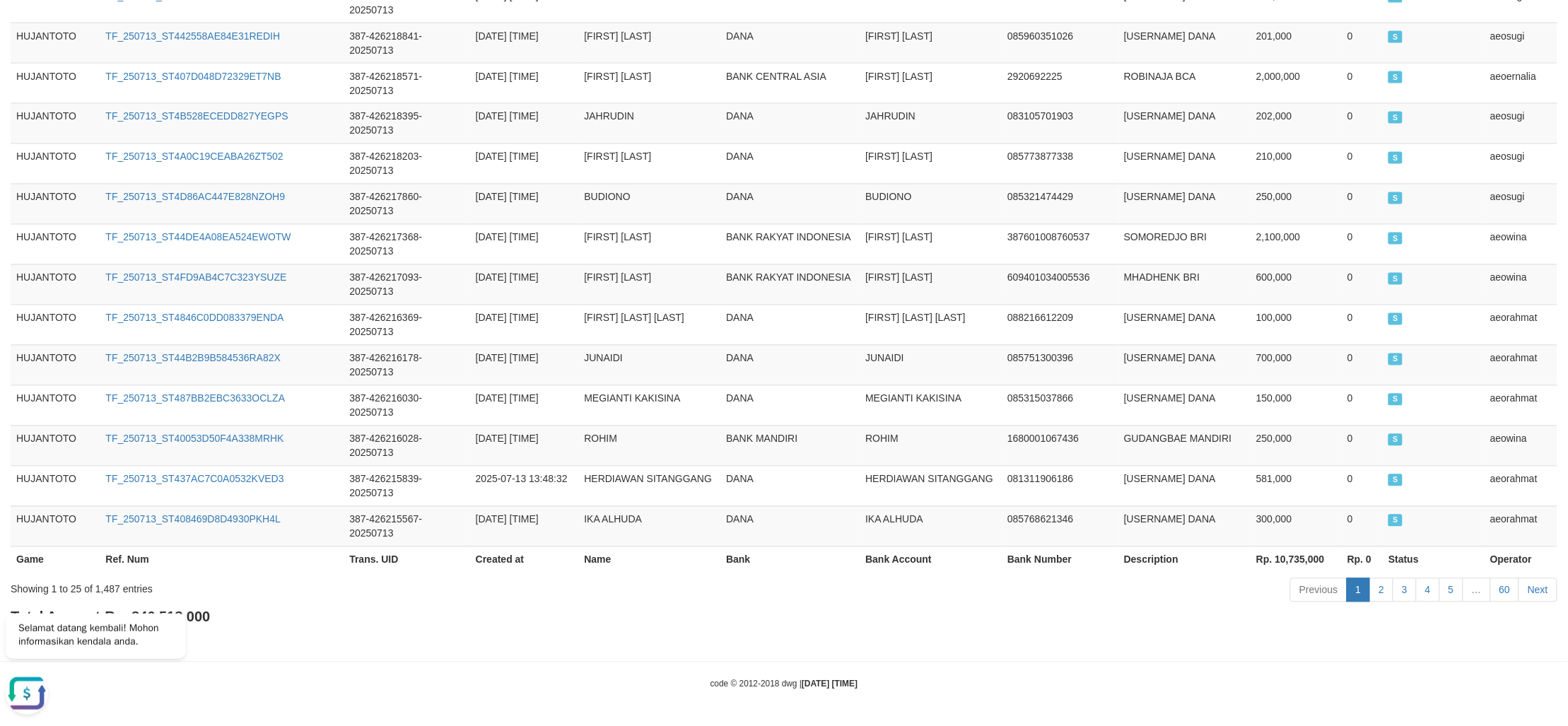 click on "Total Amount:  Rp. 846,518,000
Total Fee:  Rp. 0" at bounding box center (784, 627) 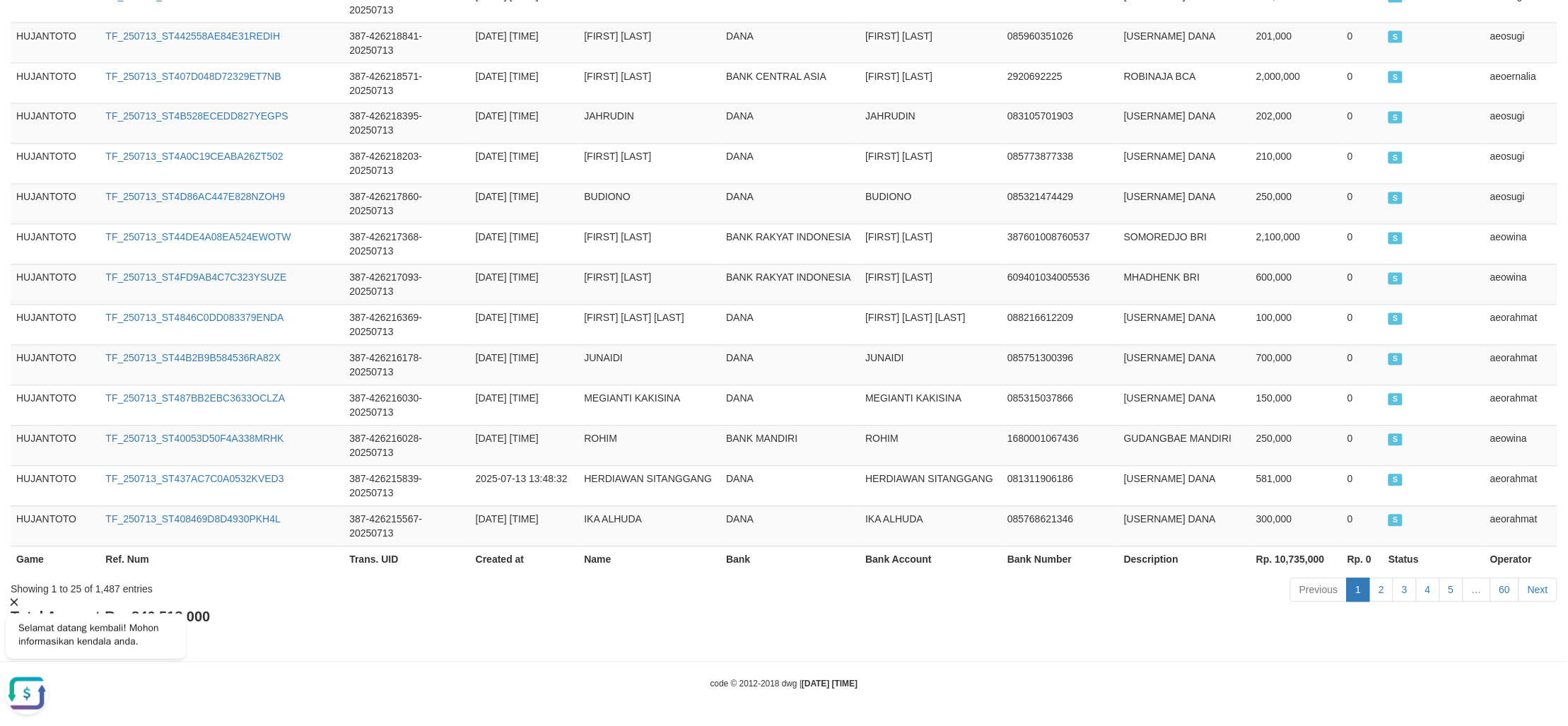 click 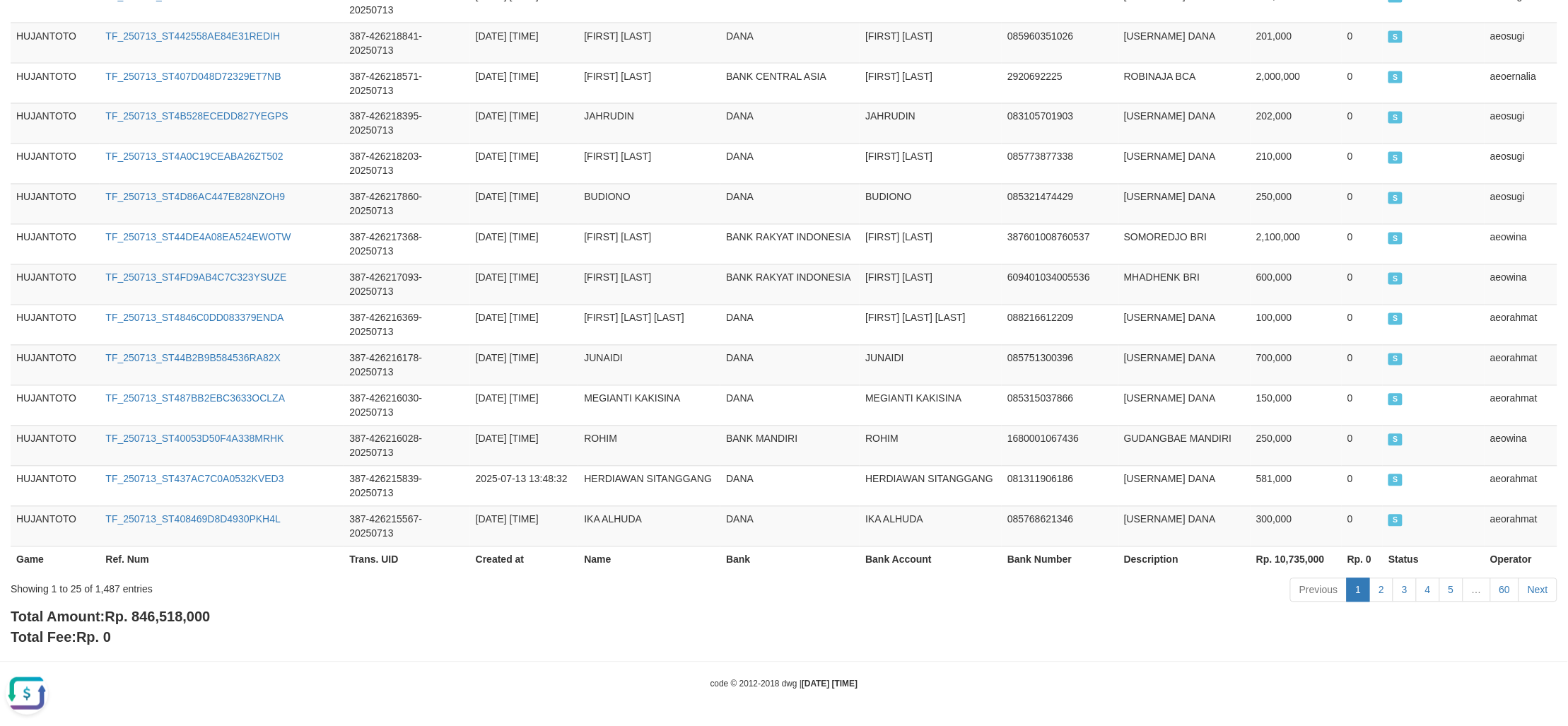 click on "Rp. 846,518,000" at bounding box center (157, 617) 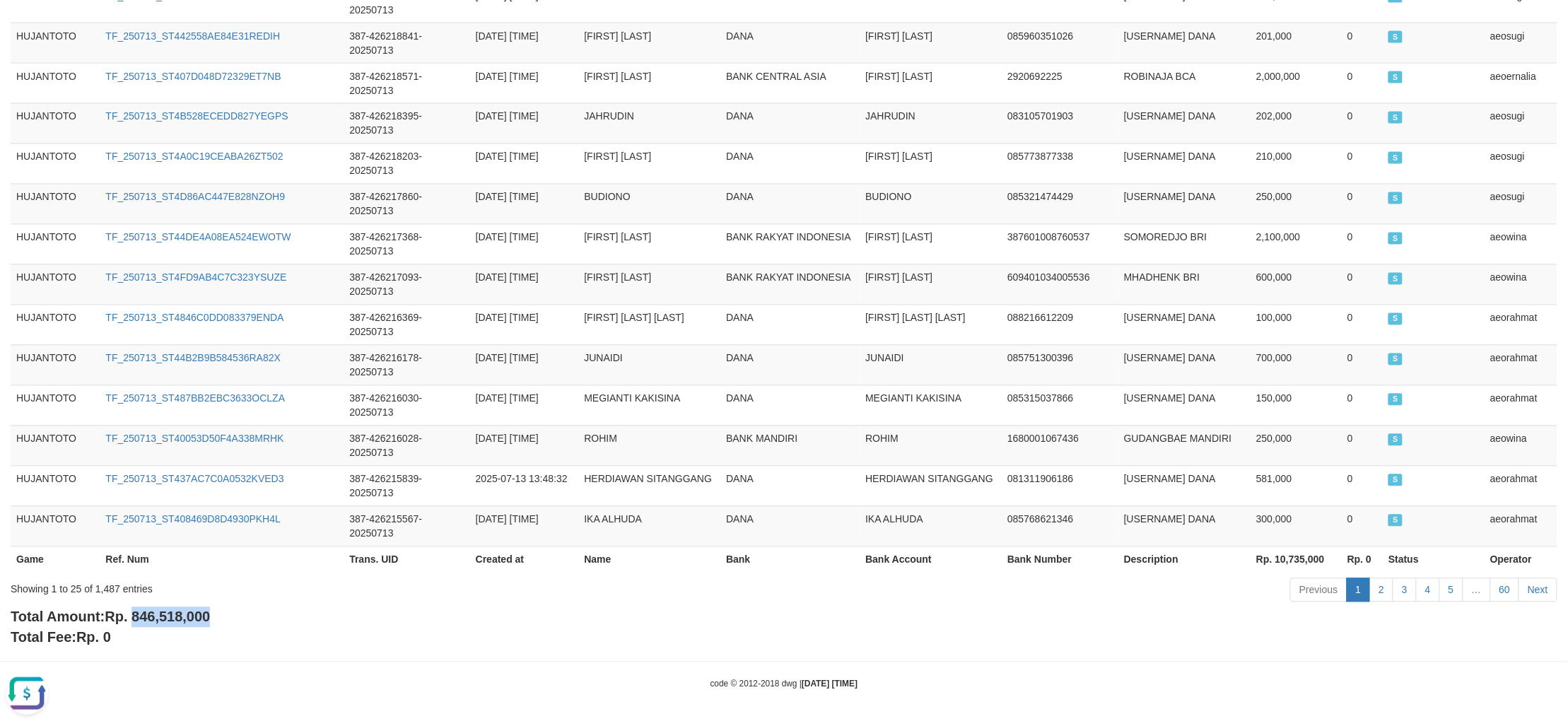 click on "Rp. 846,518,000" at bounding box center [157, 617] 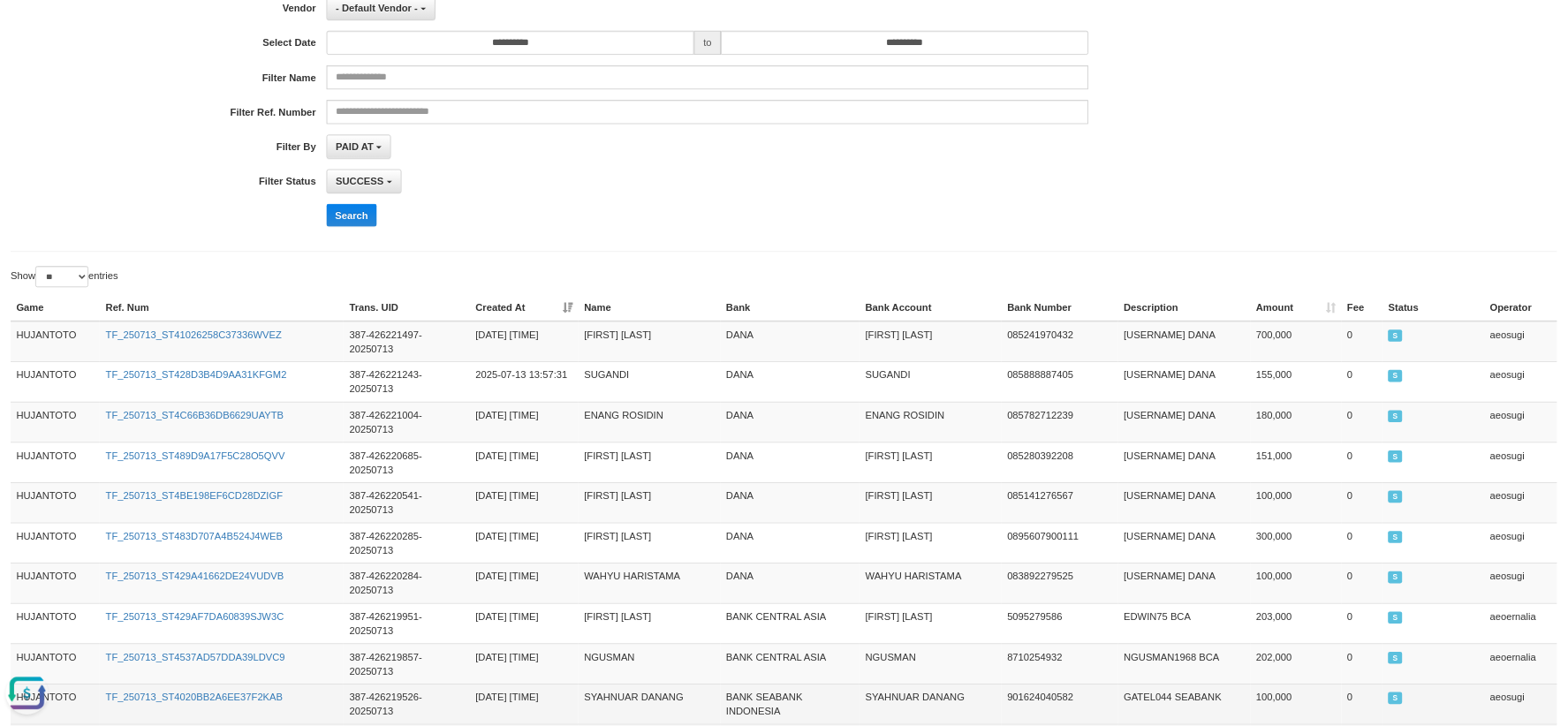 scroll, scrollTop: 185, scrollLeft: 0, axis: vertical 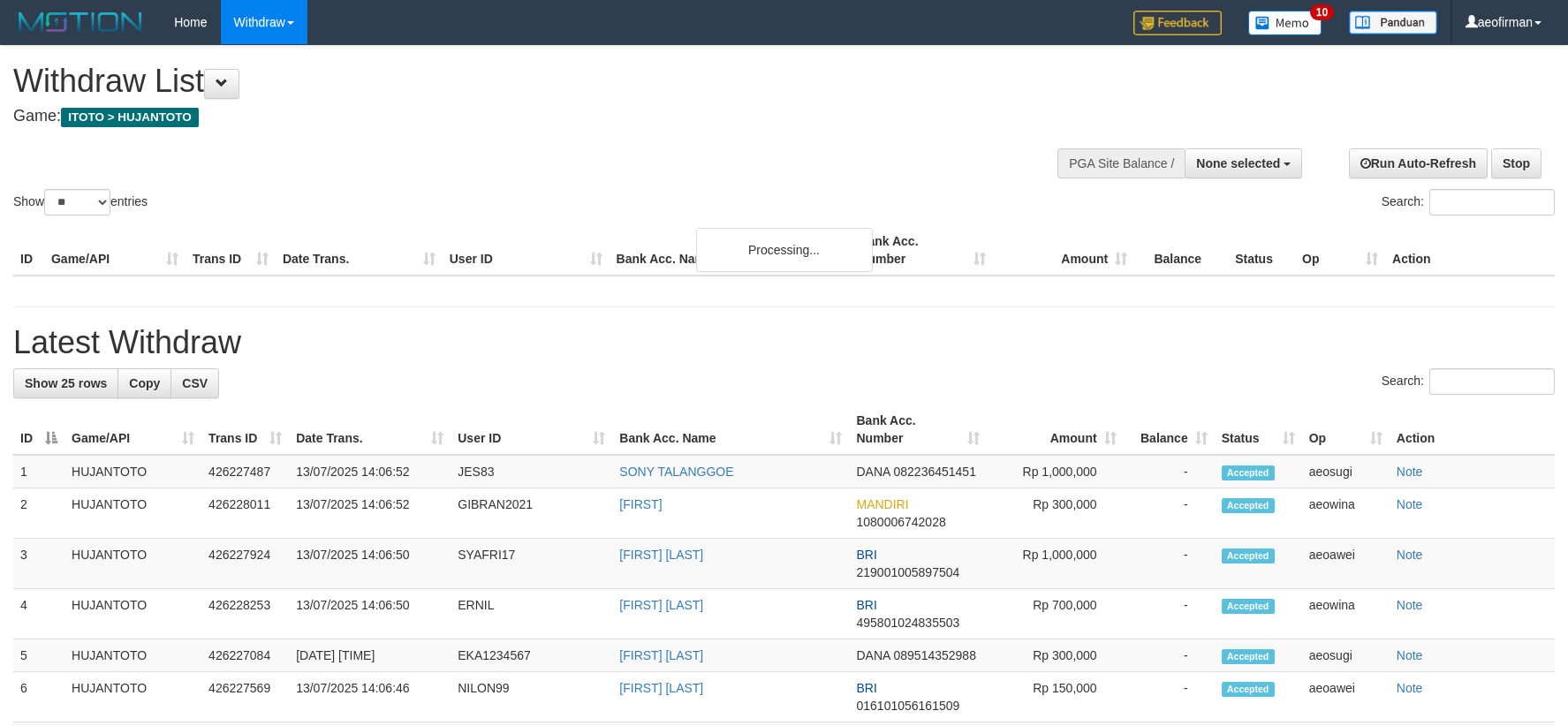 select 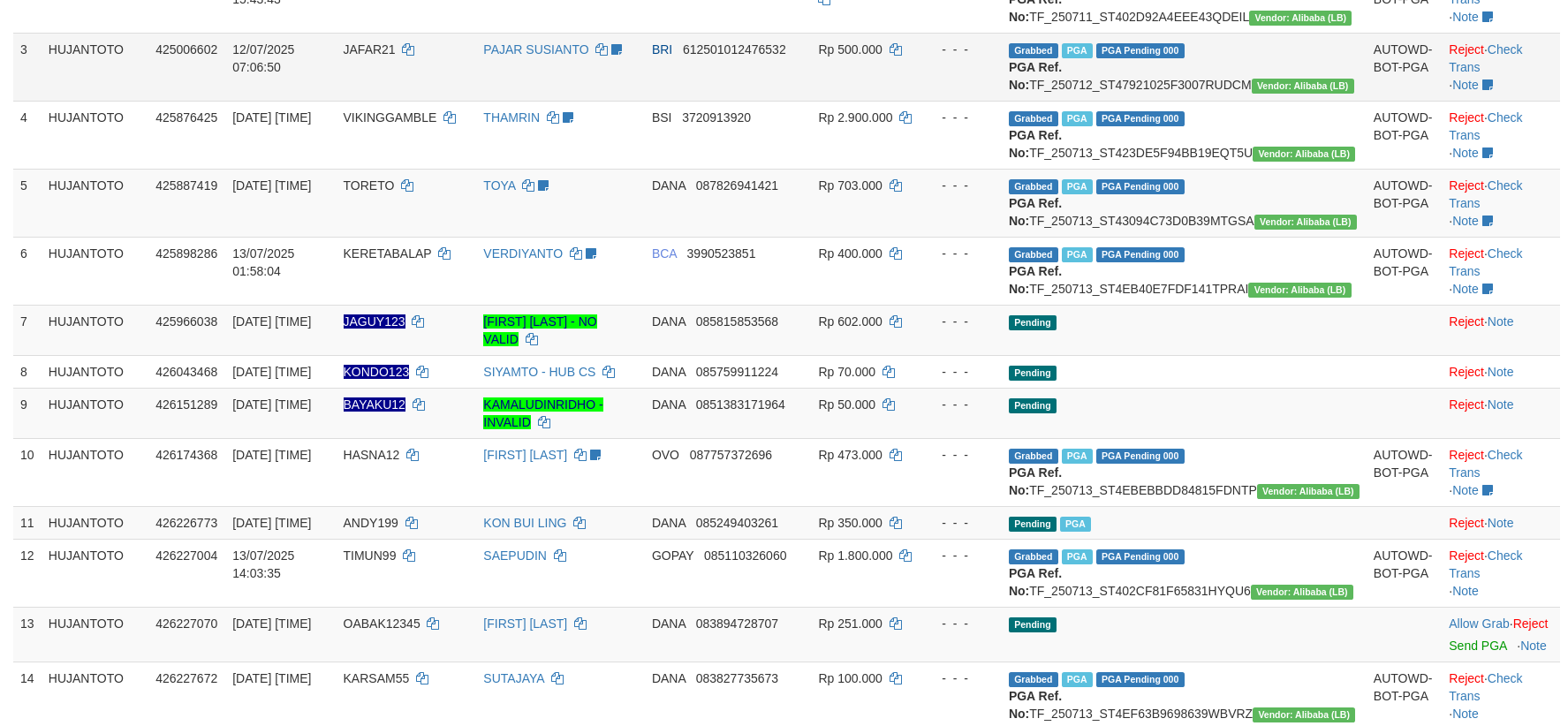 scroll, scrollTop: 0, scrollLeft: 0, axis: both 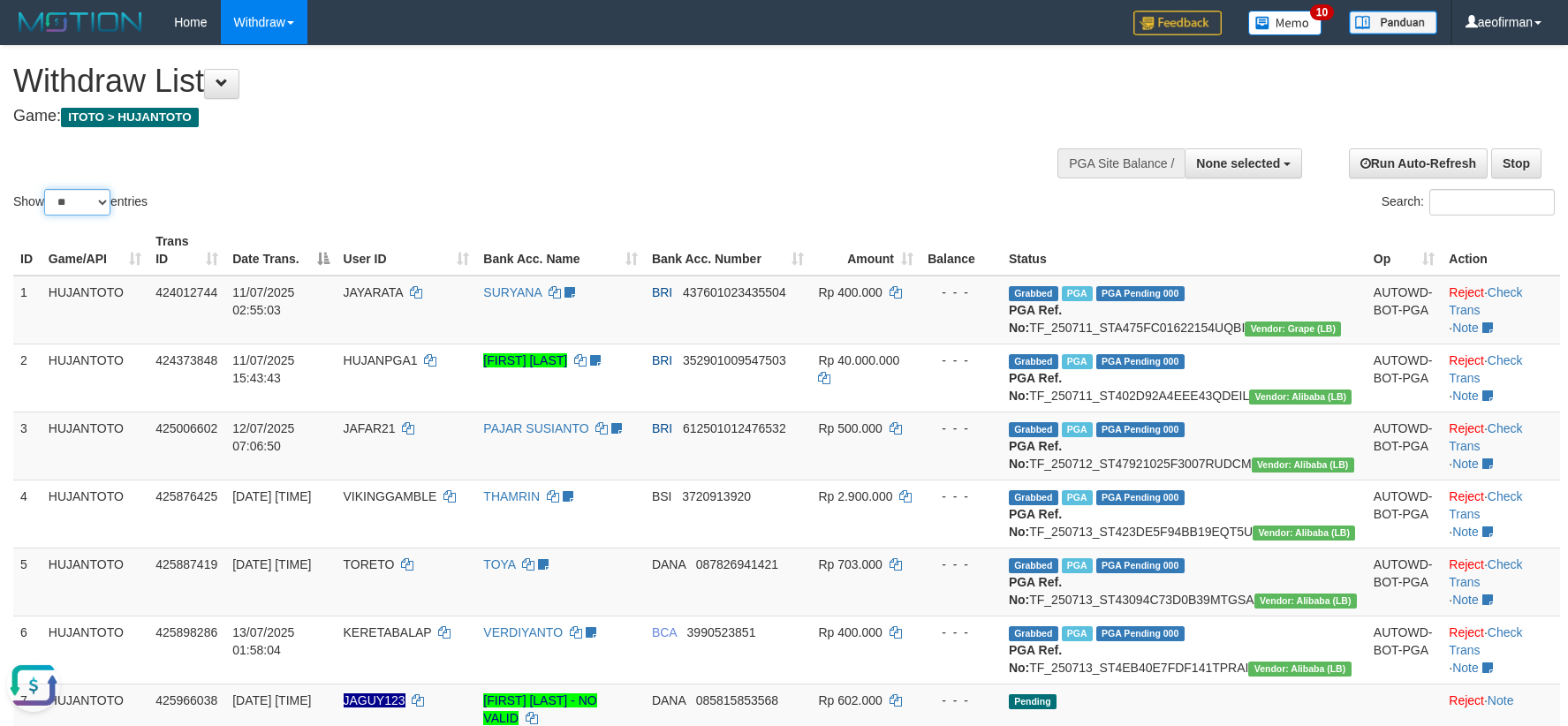 click on "** ** ** ***" at bounding box center (77, 202) 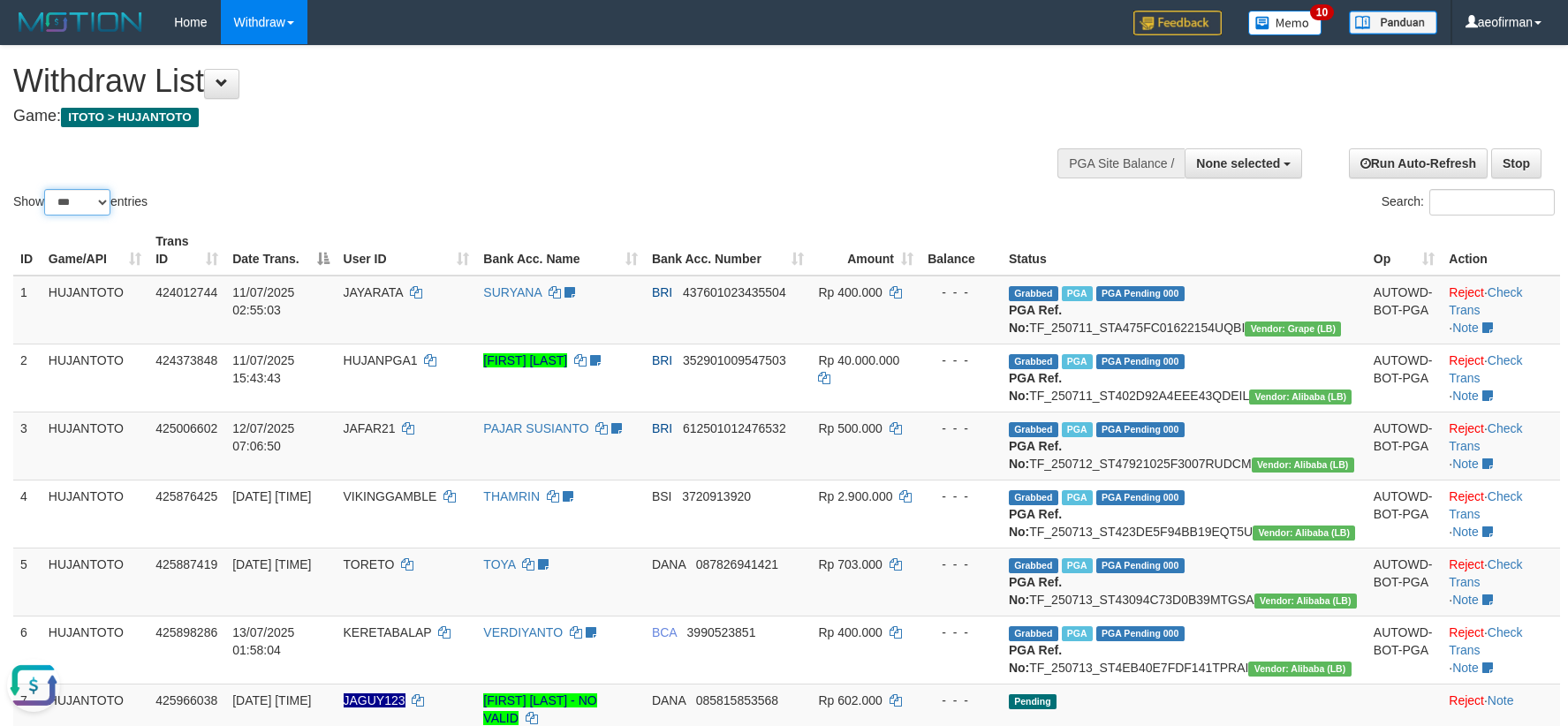 click on "** ** ** ***" at bounding box center (77, 202) 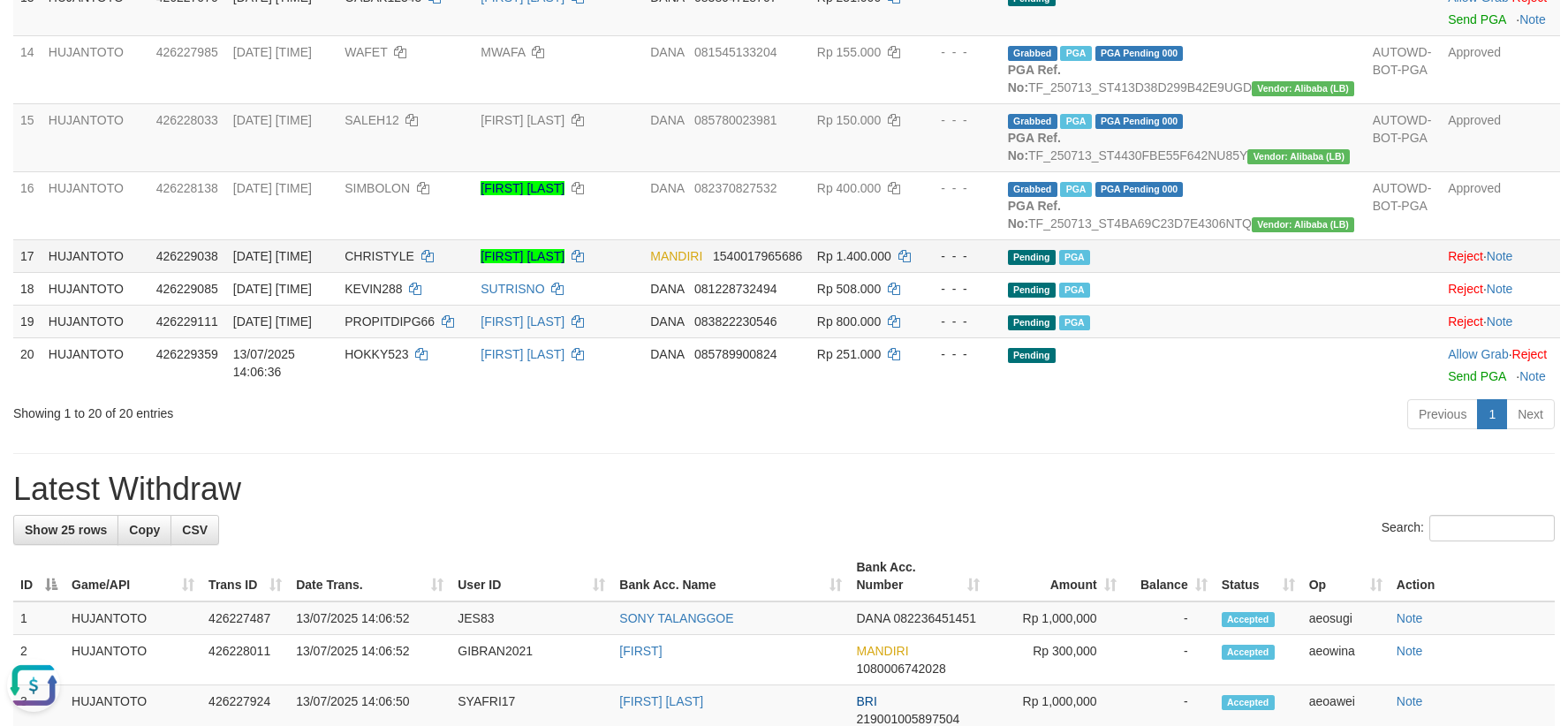 scroll, scrollTop: 1031, scrollLeft: 0, axis: vertical 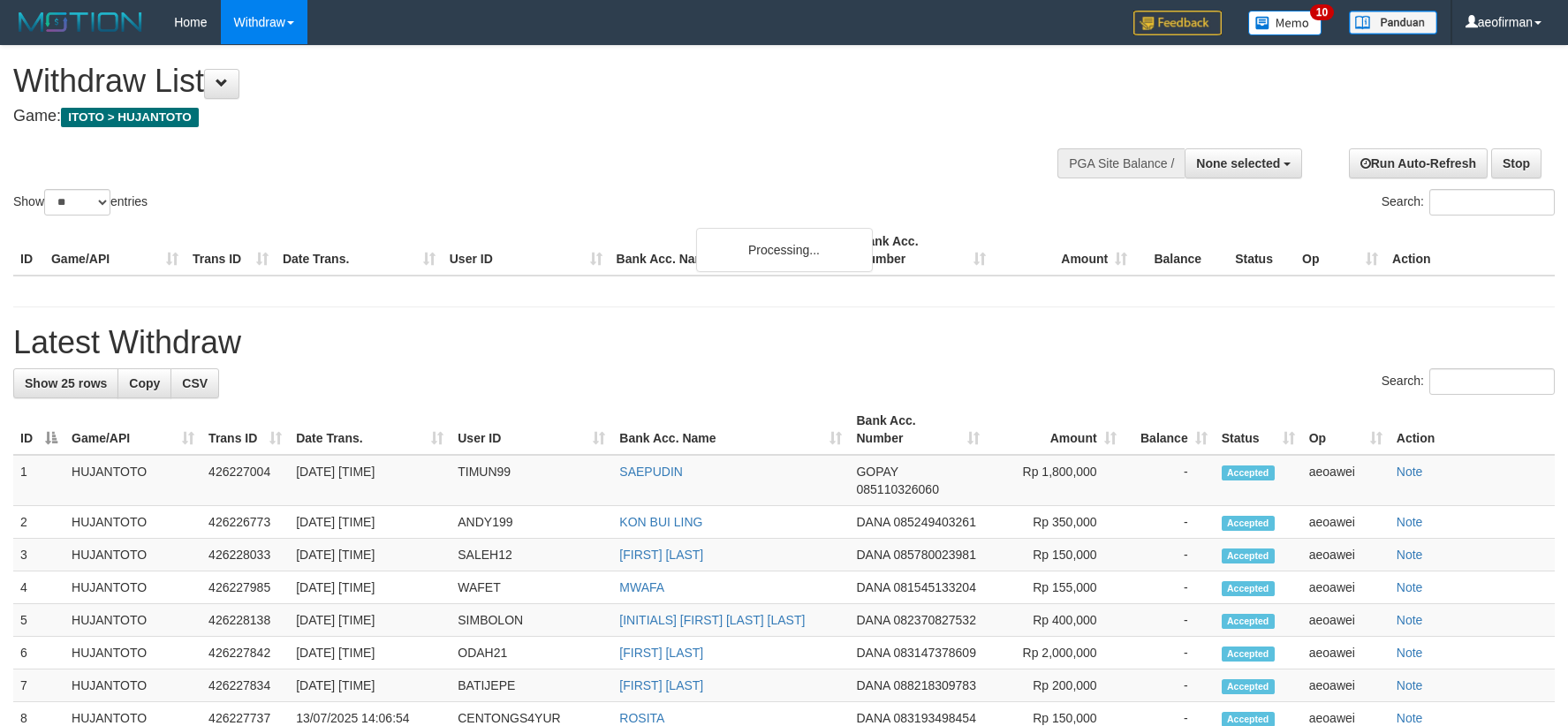 select 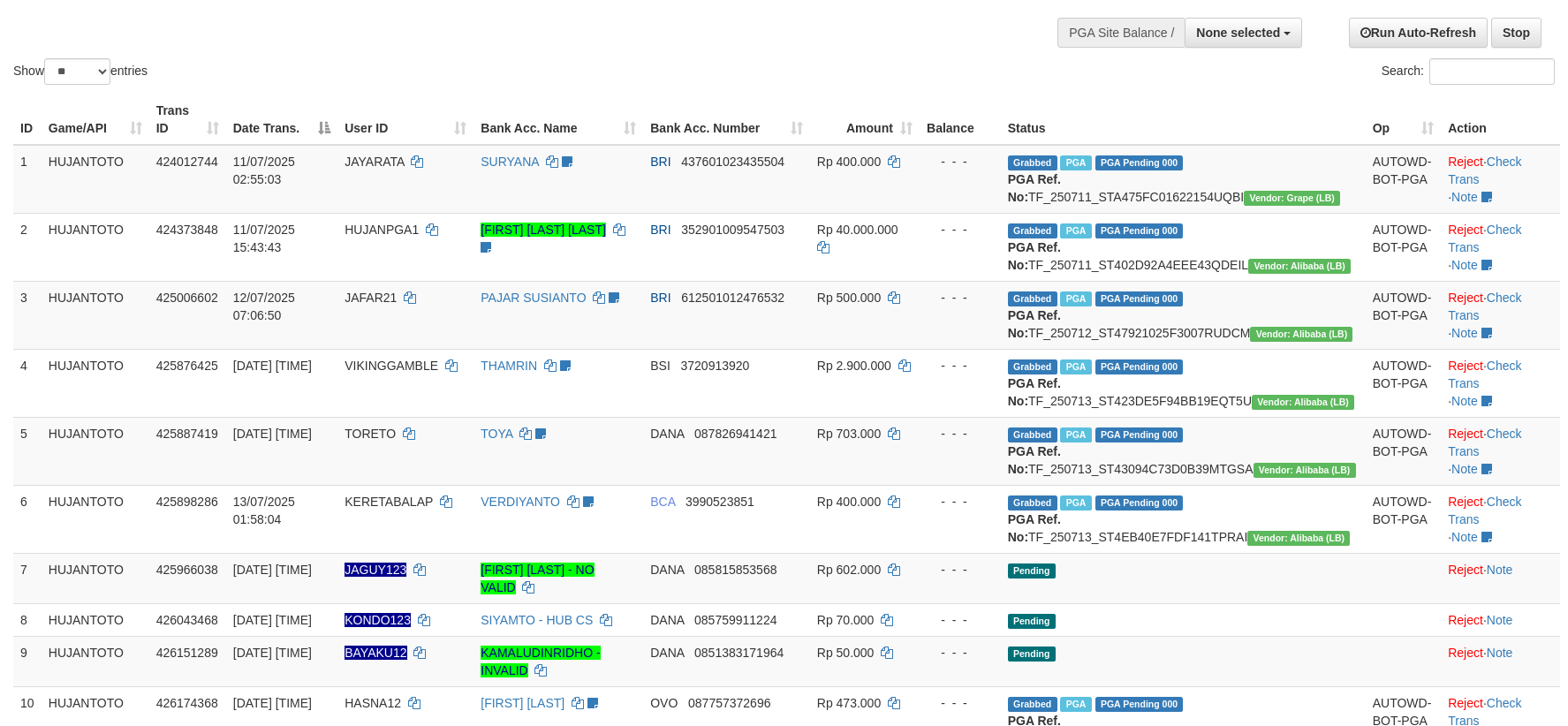 scroll, scrollTop: 0, scrollLeft: 0, axis: both 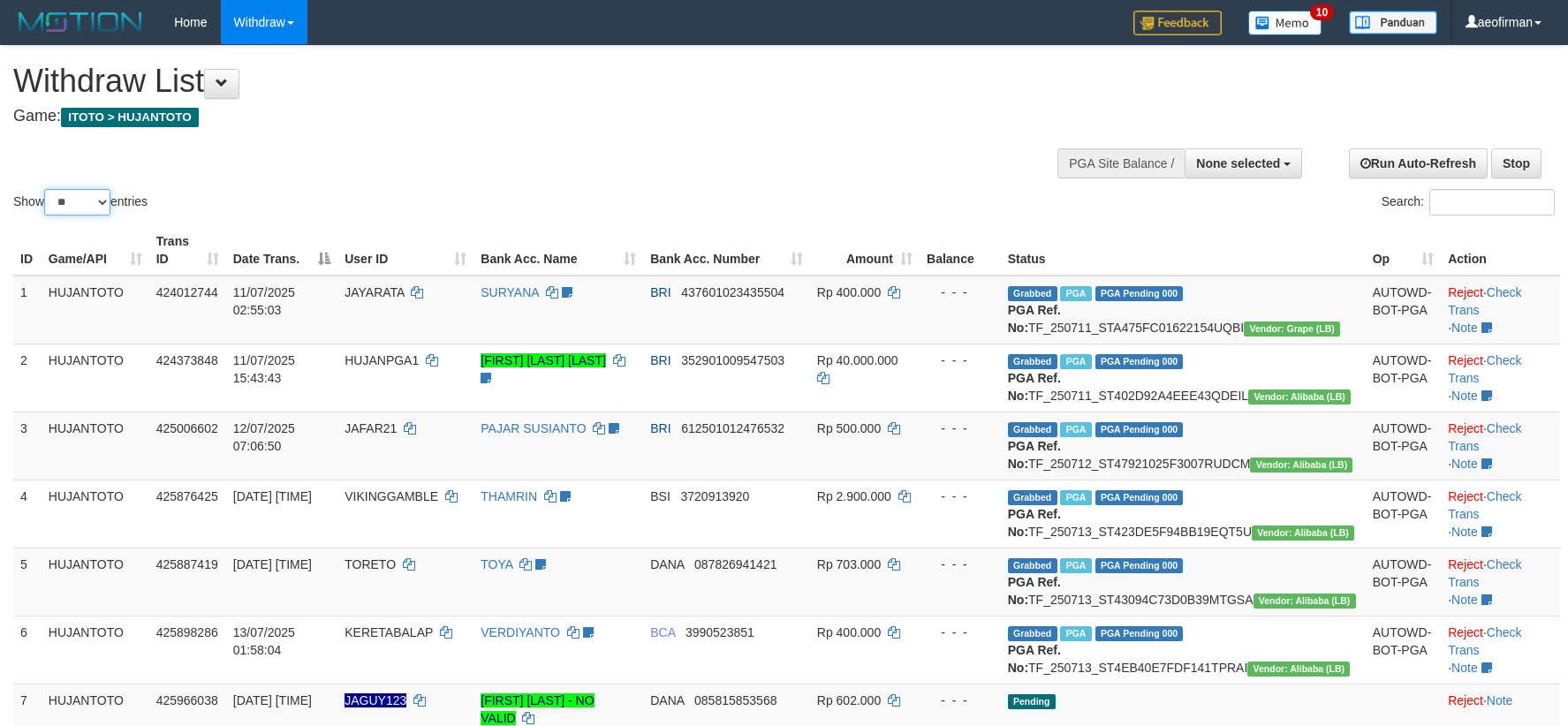 click on "** ** ** ***" at bounding box center (77, 202) 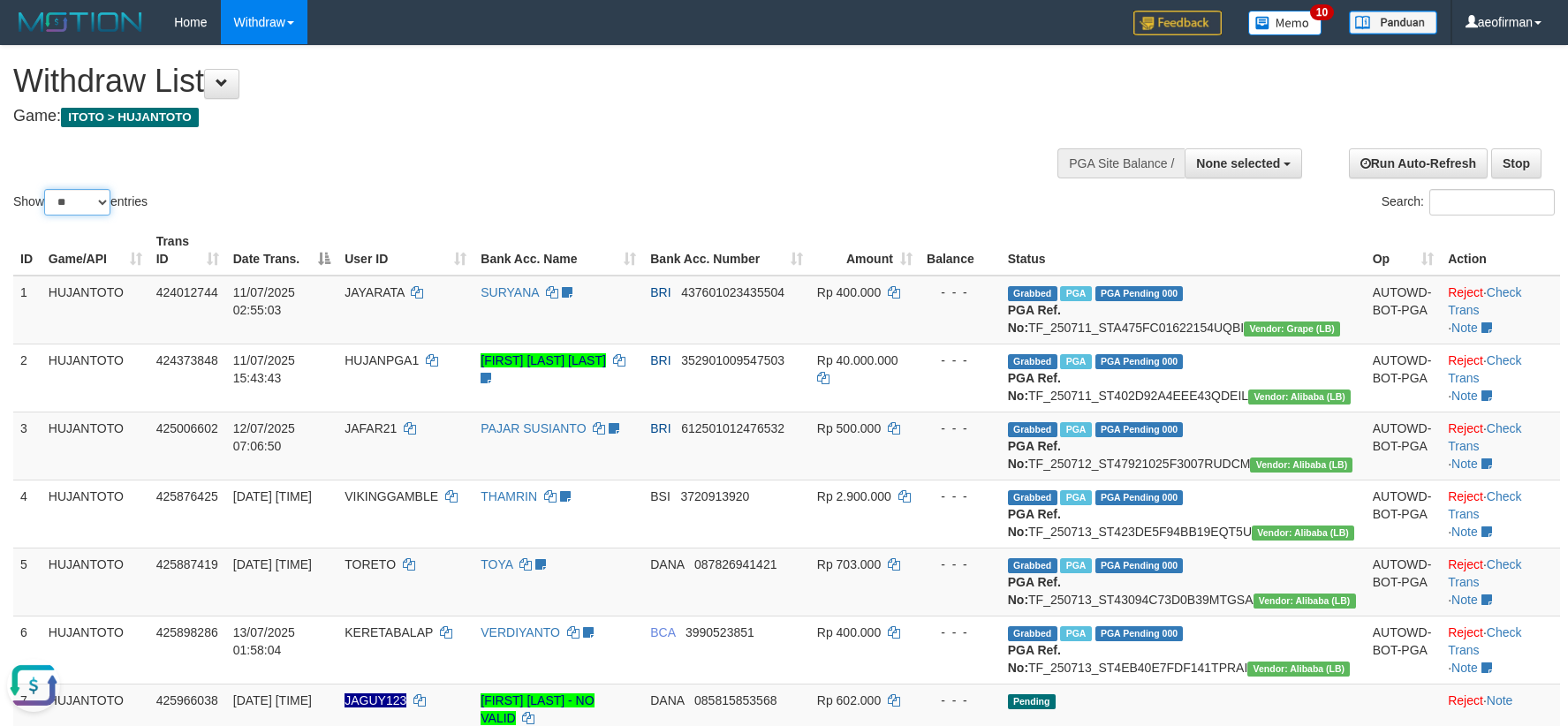 scroll, scrollTop: 0, scrollLeft: 0, axis: both 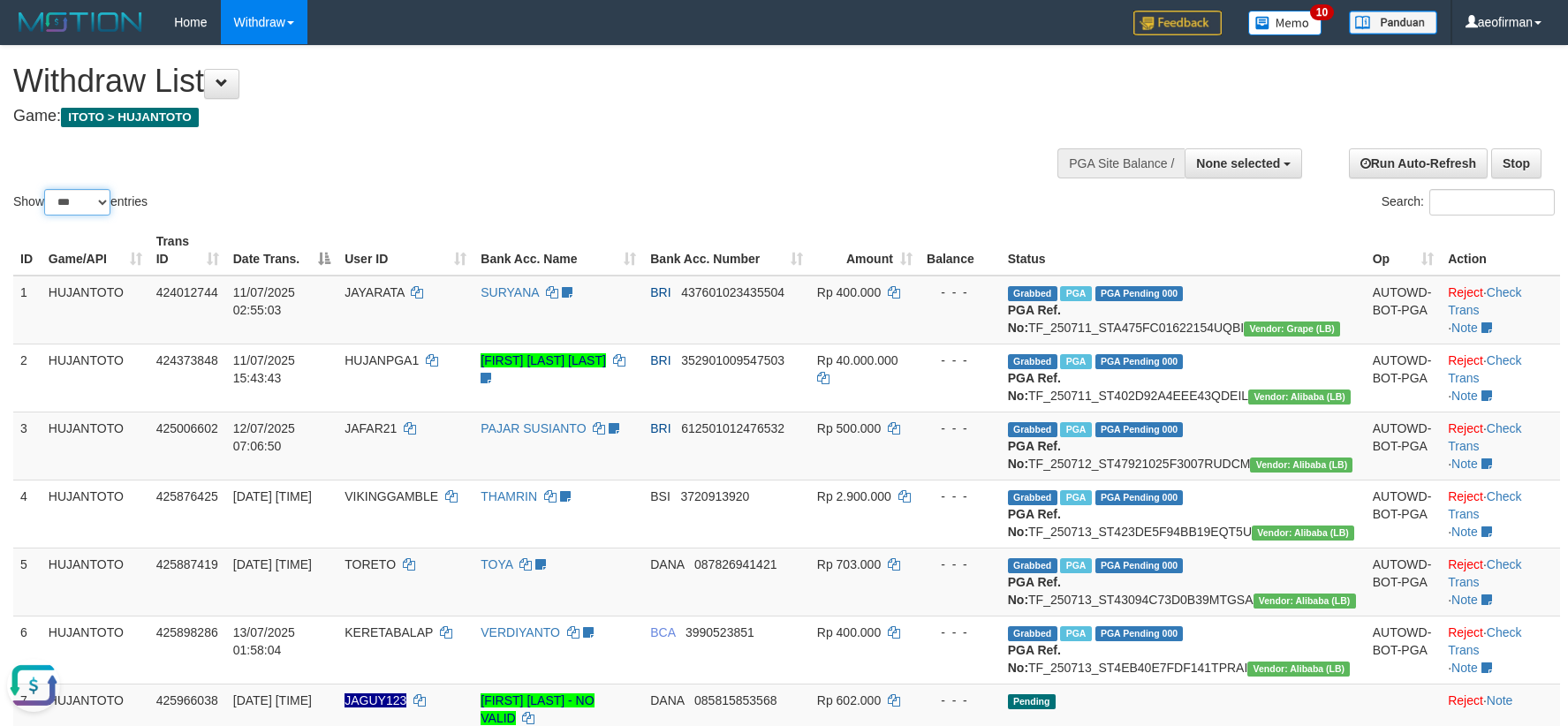 click on "** ** ** ***" at bounding box center (77, 202) 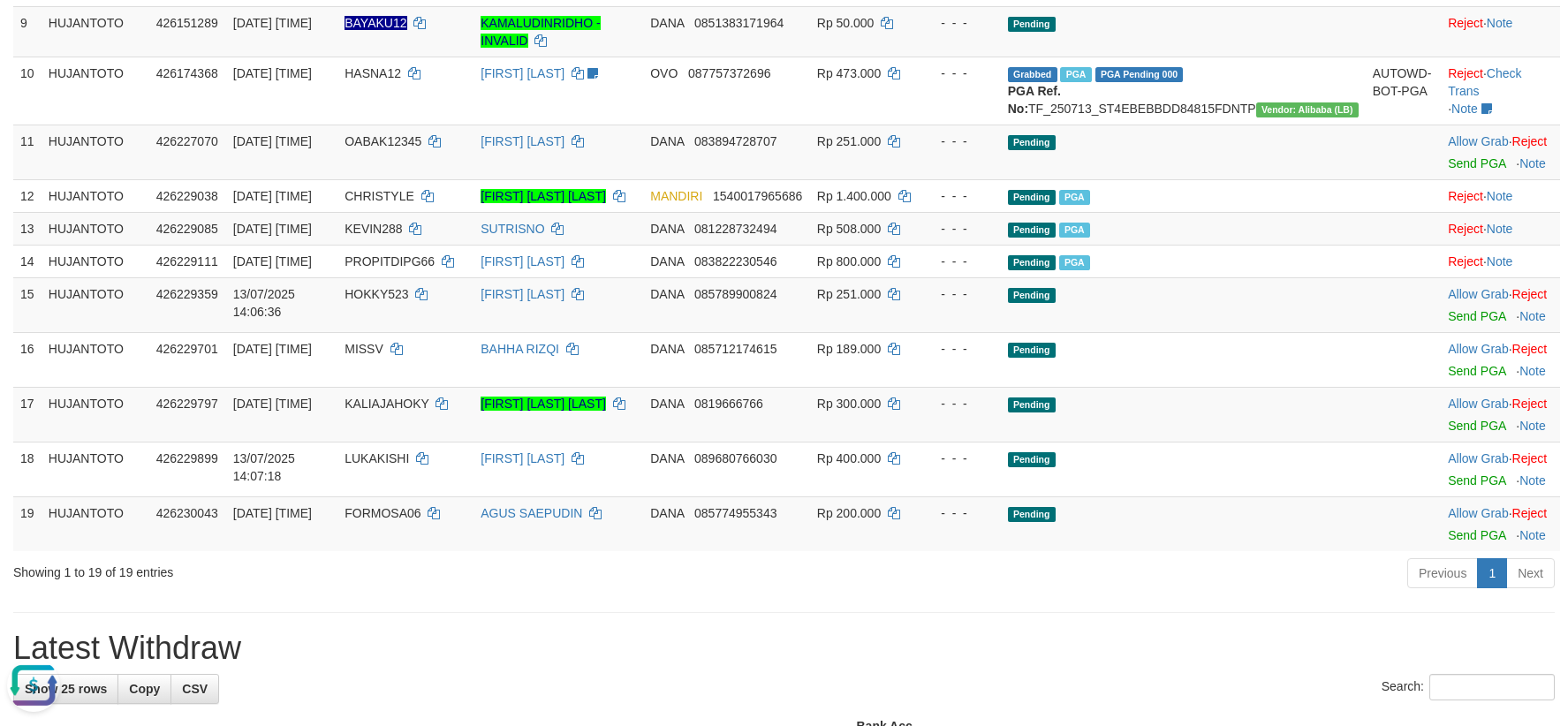 scroll, scrollTop: 736, scrollLeft: 0, axis: vertical 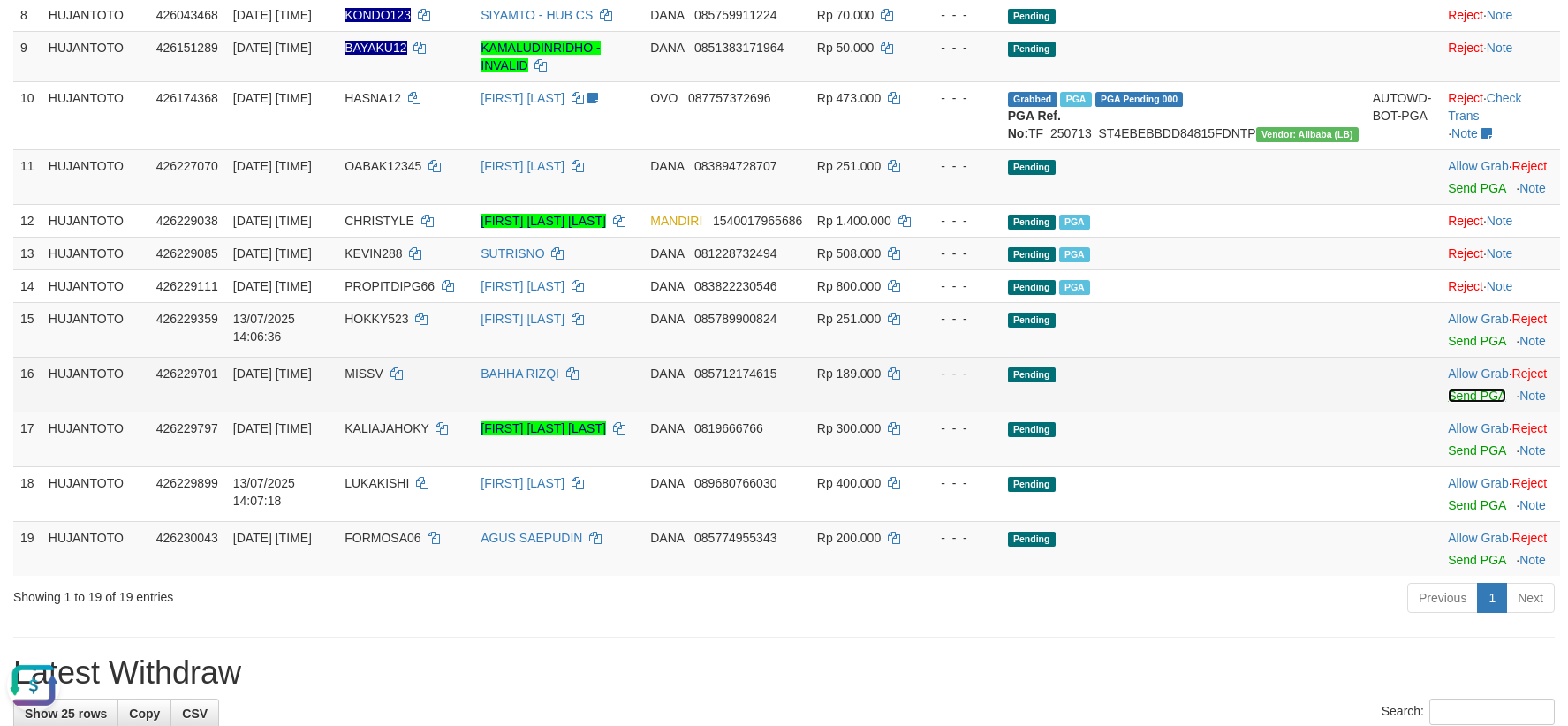 click on "Send PGA" at bounding box center (1476, 396) 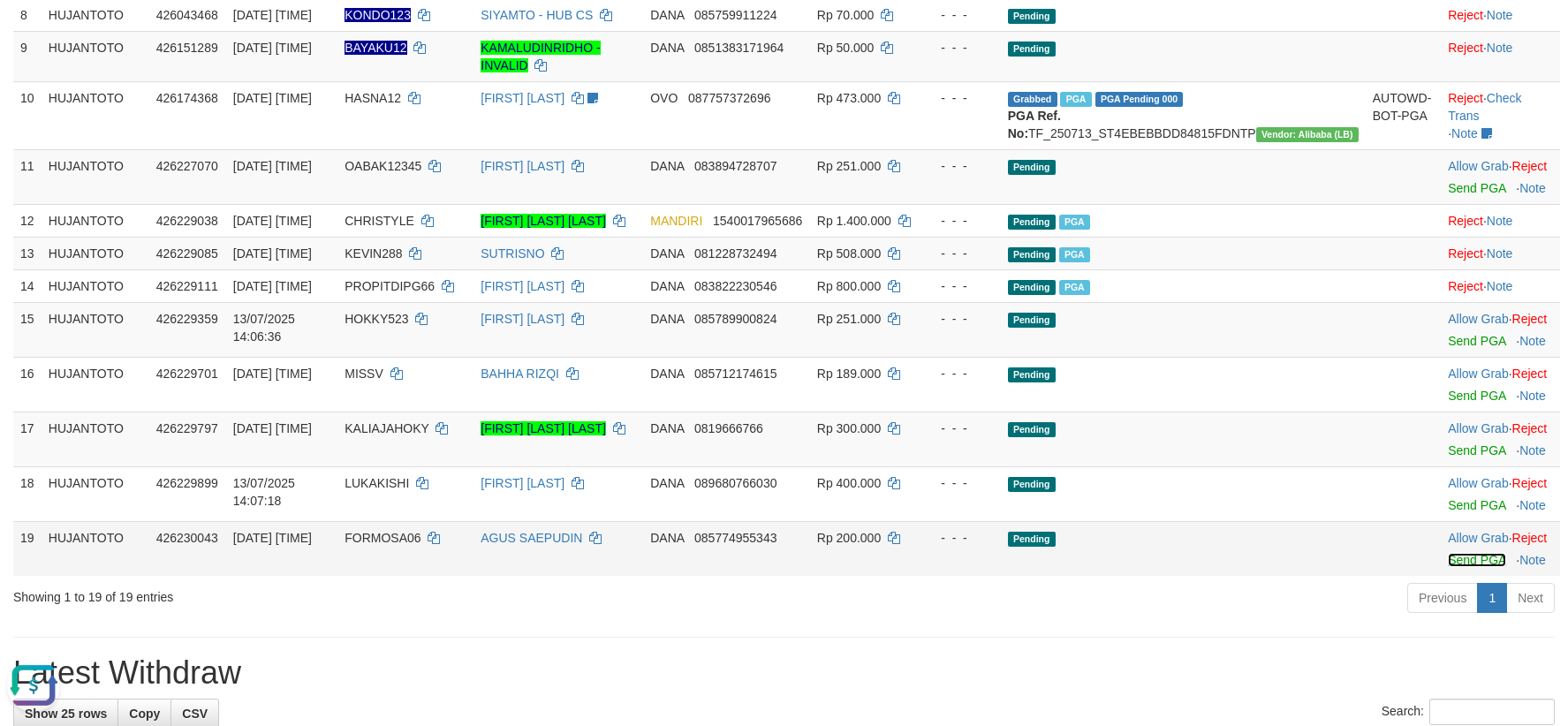 click on "Send PGA" at bounding box center [1476, 560] 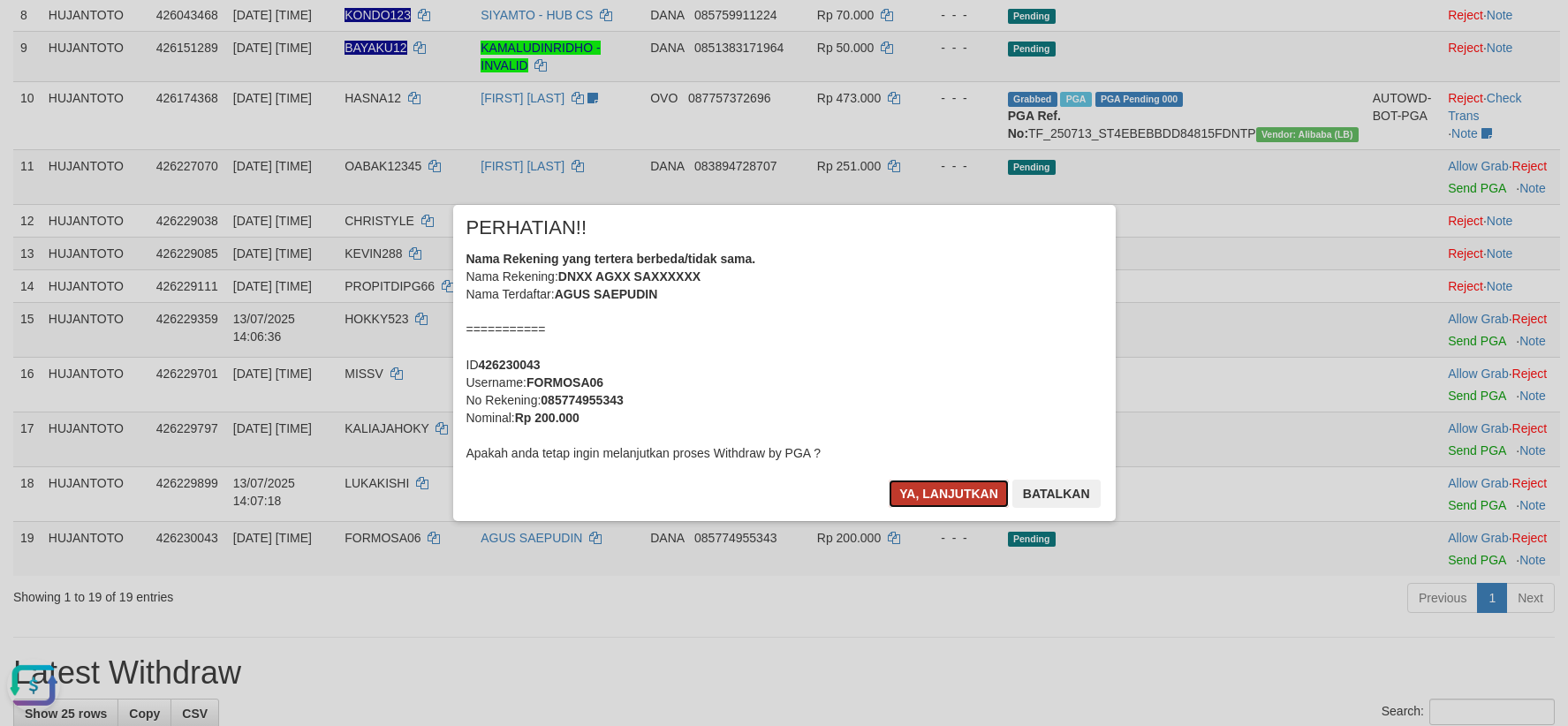 click on "Ya, lanjutkan" at bounding box center [949, 494] 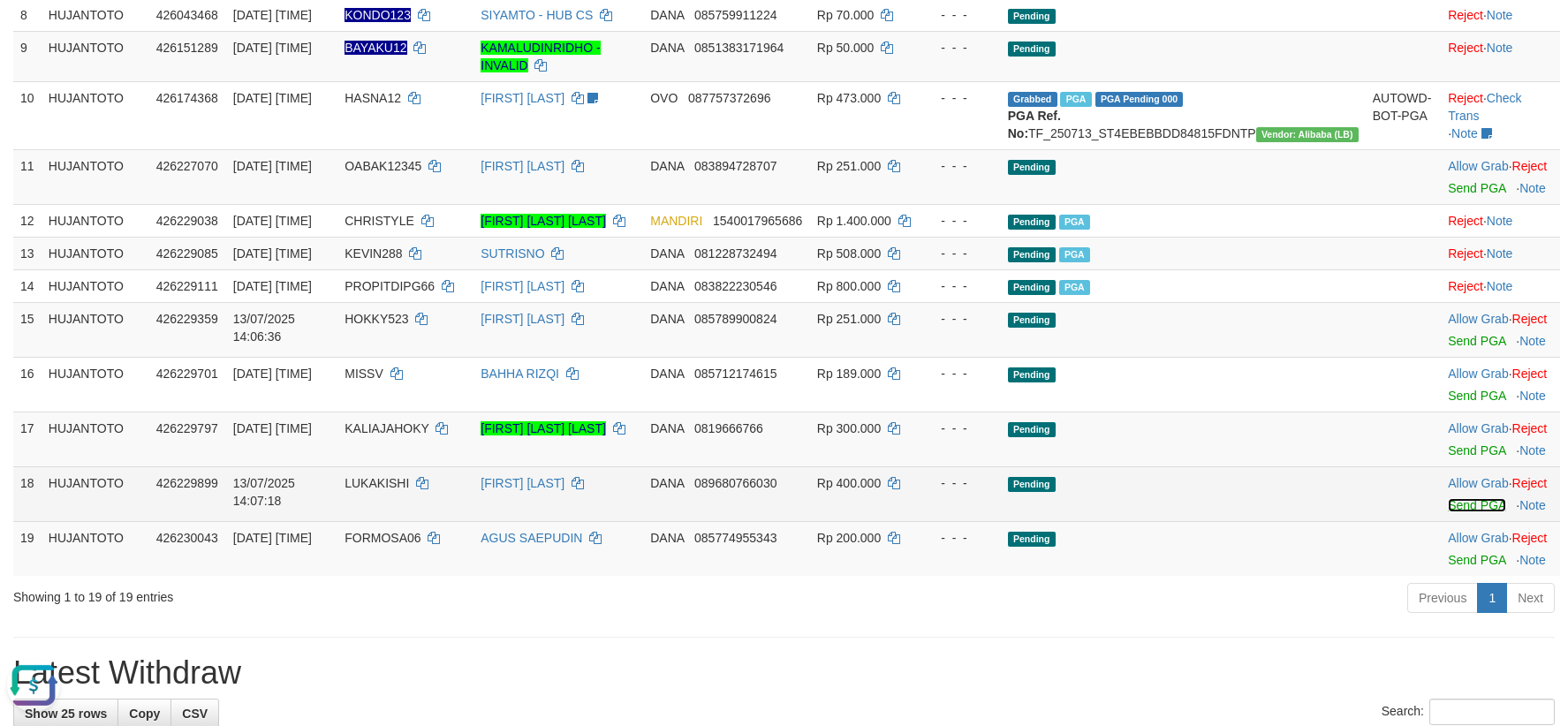click on "Send PGA" at bounding box center (1476, 505) 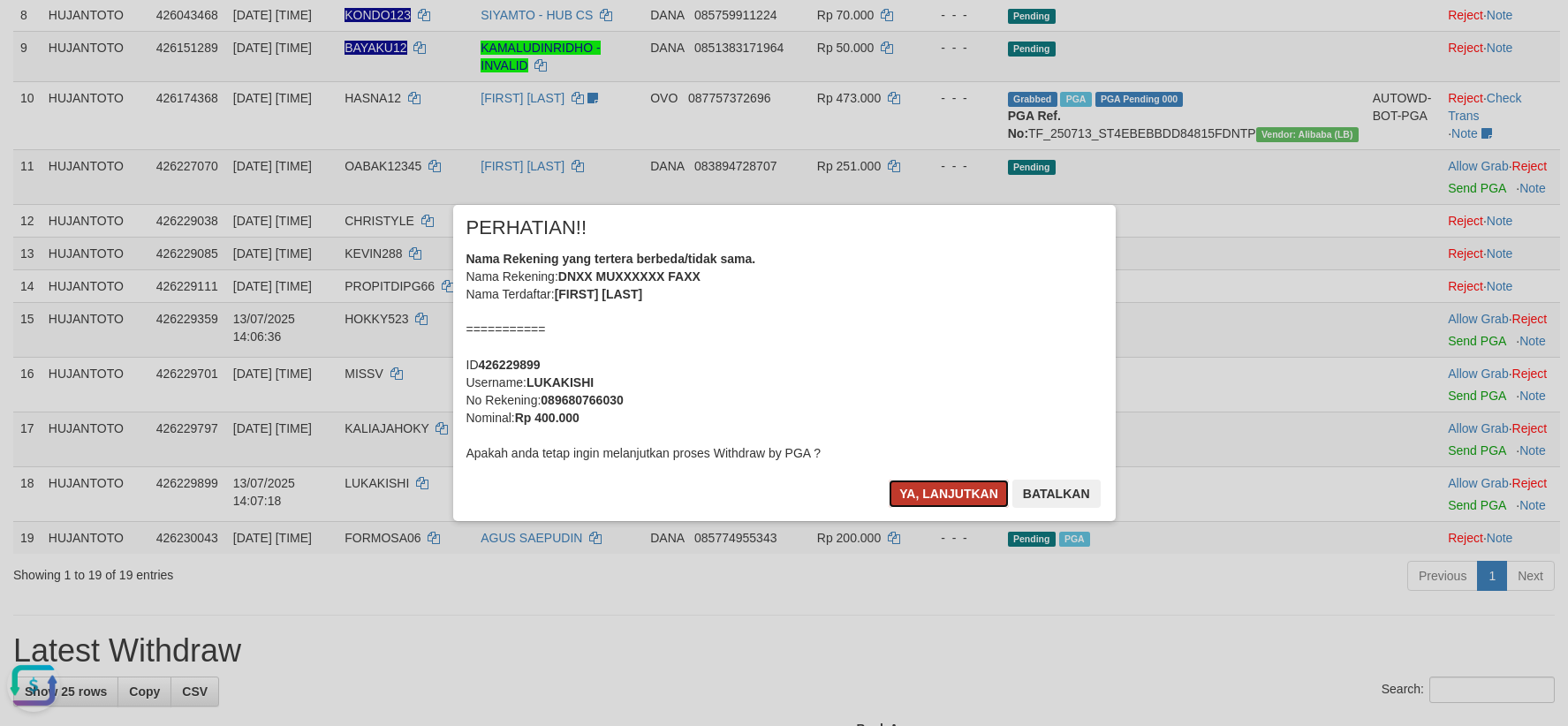 click on "Ya, lanjutkan" at bounding box center [949, 494] 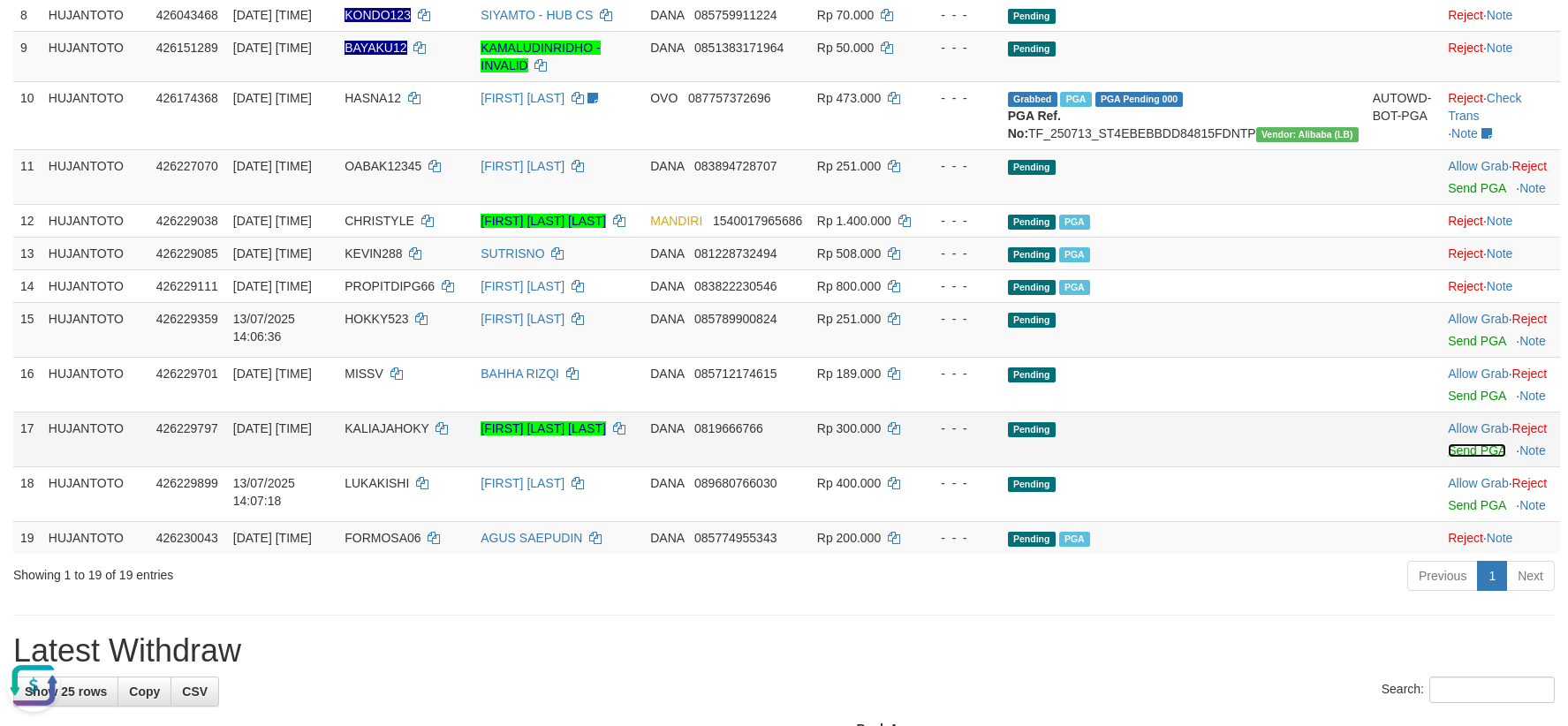 click on "Send PGA" at bounding box center [1476, 450] 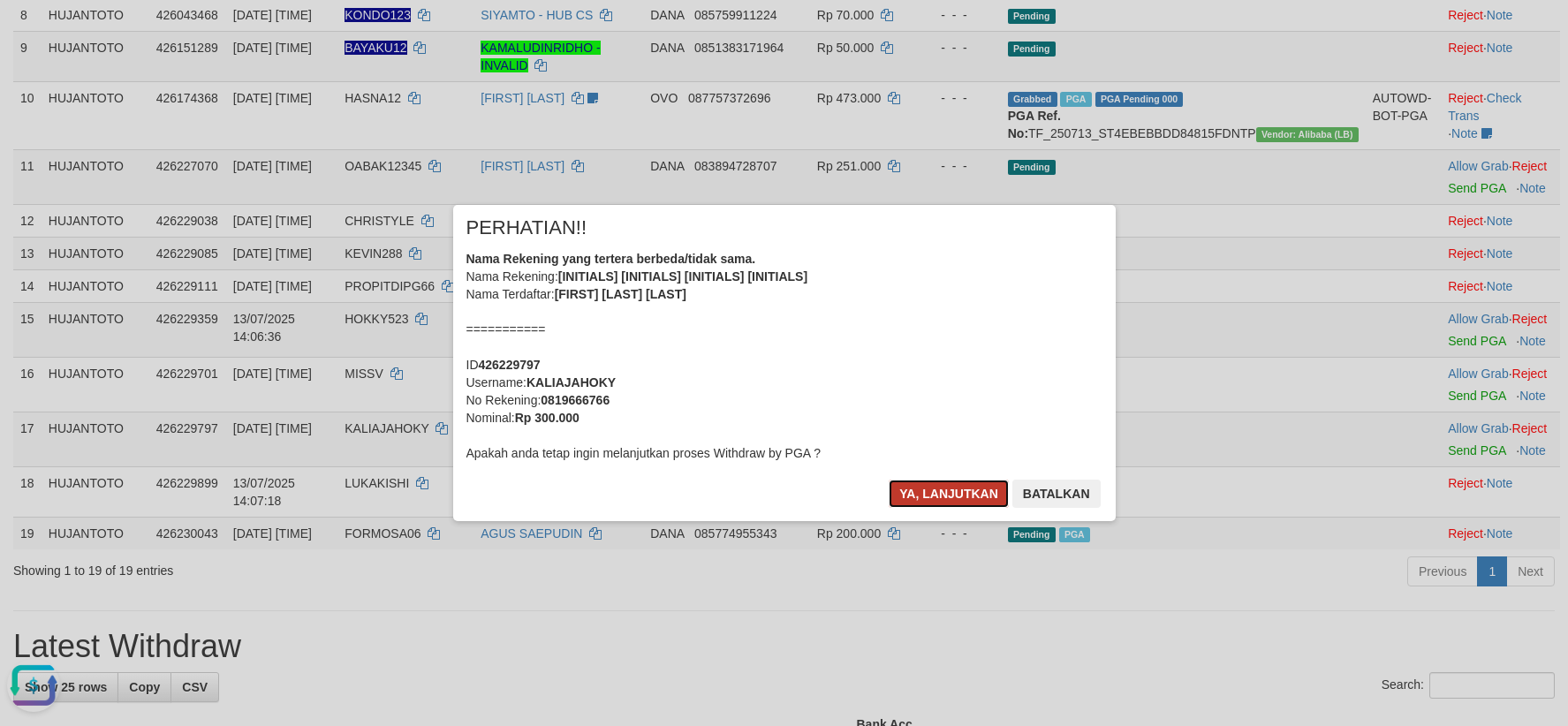 click on "Ya, lanjutkan" at bounding box center (949, 494) 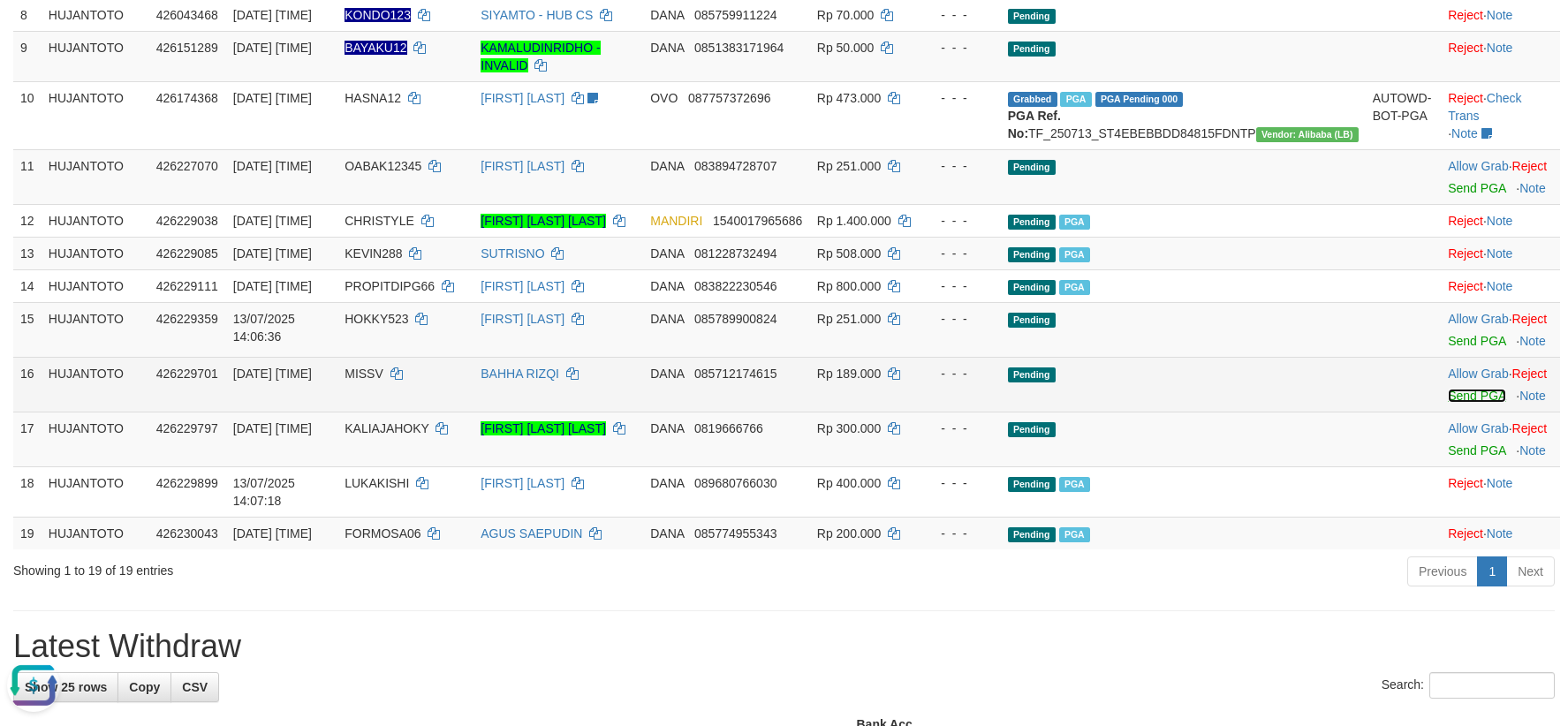 click on "Send PGA" at bounding box center (1476, 396) 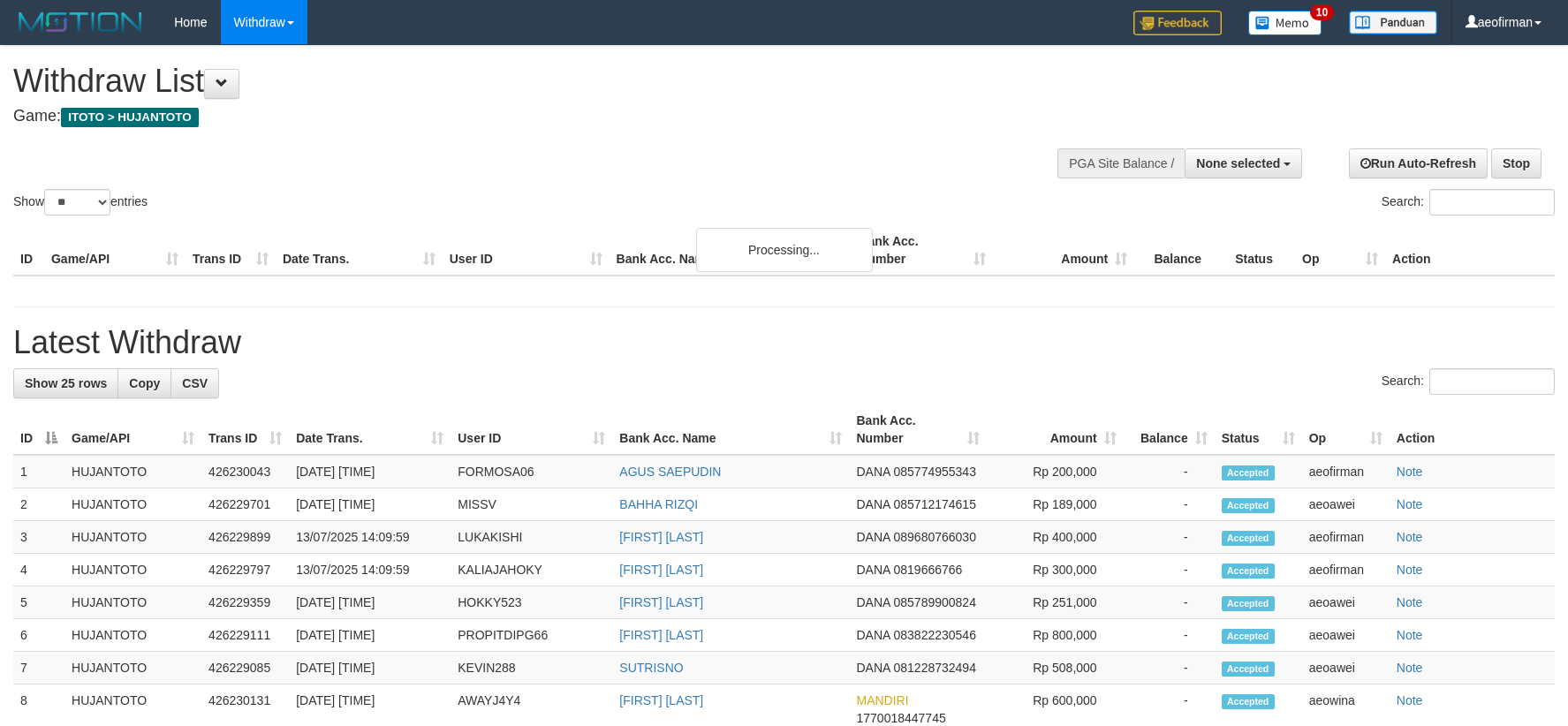 select 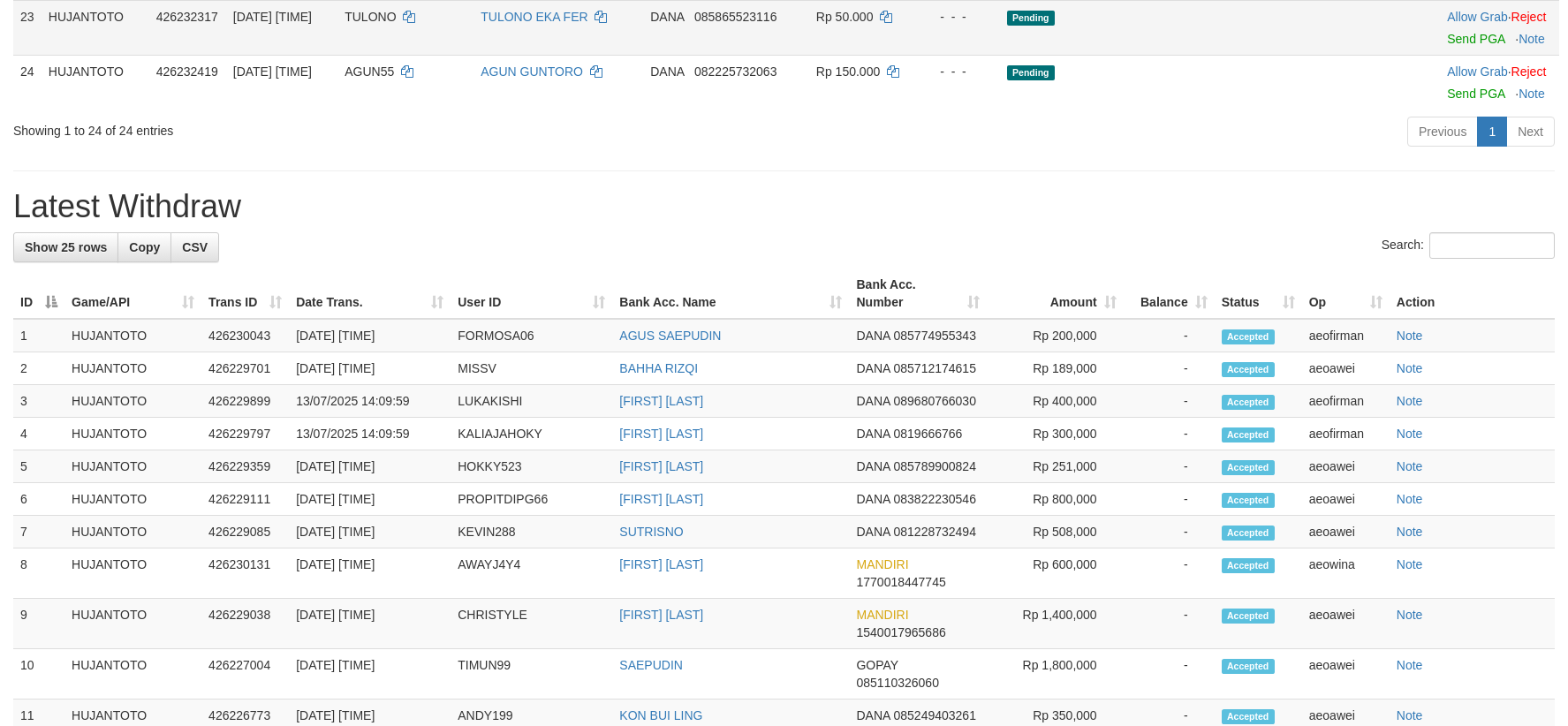 scroll, scrollTop: 1244, scrollLeft: 0, axis: vertical 